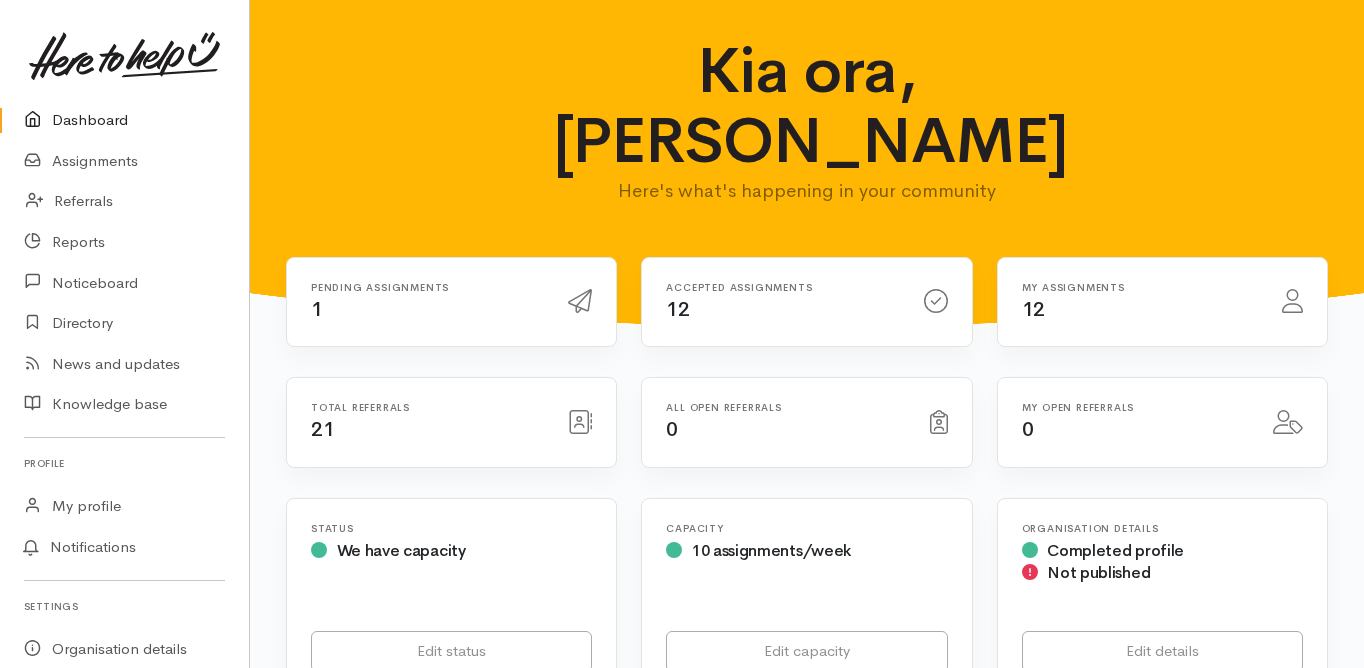 scroll, scrollTop: 0, scrollLeft: 0, axis: both 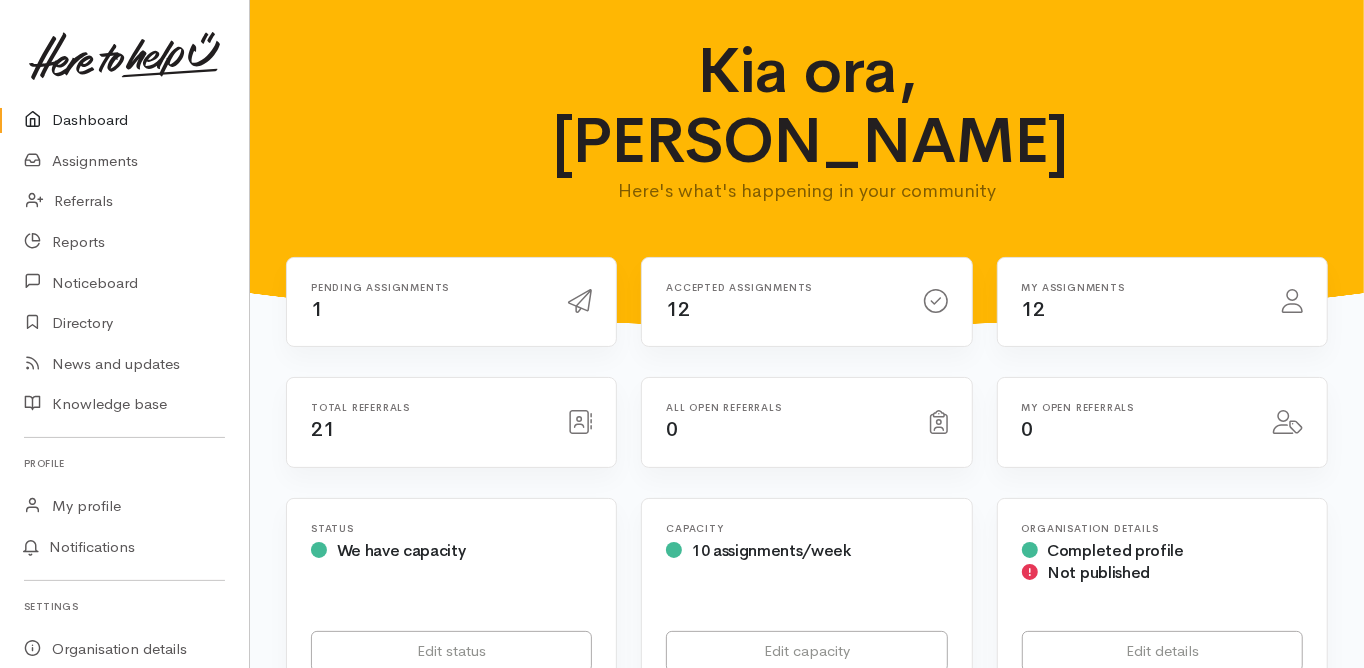 click on "Dashboard" at bounding box center [124, 120] 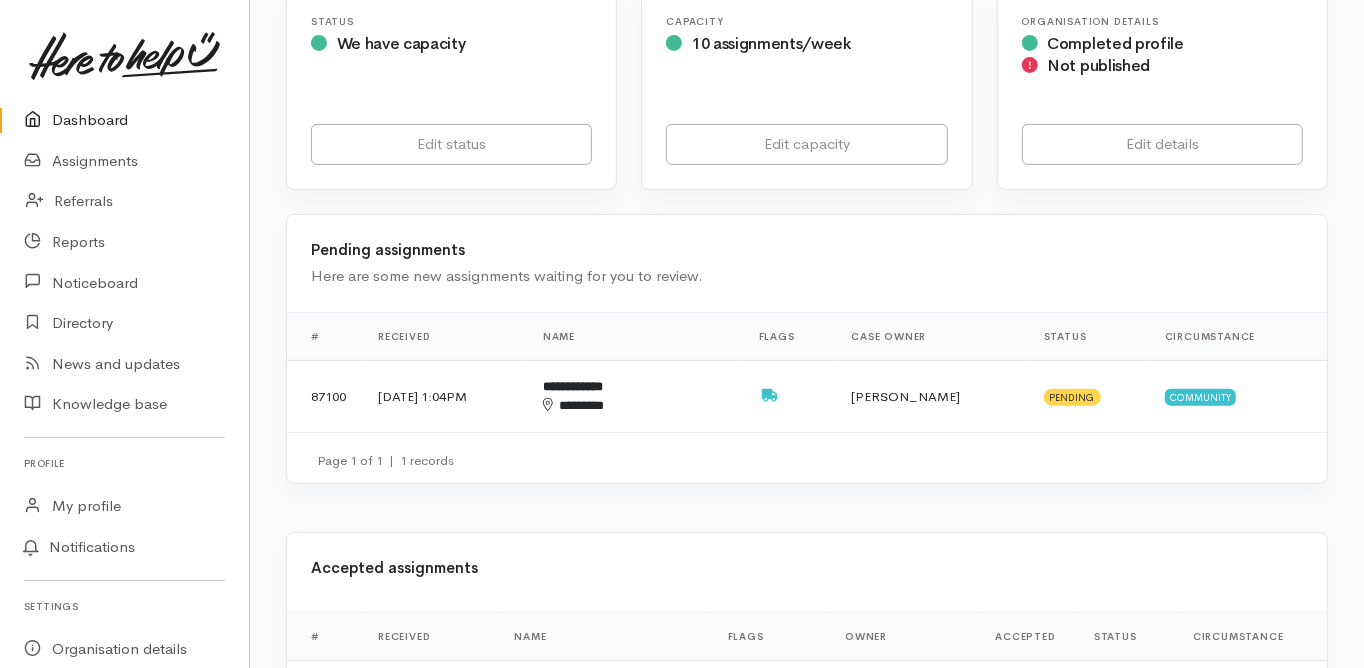 scroll, scrollTop: 640, scrollLeft: 0, axis: vertical 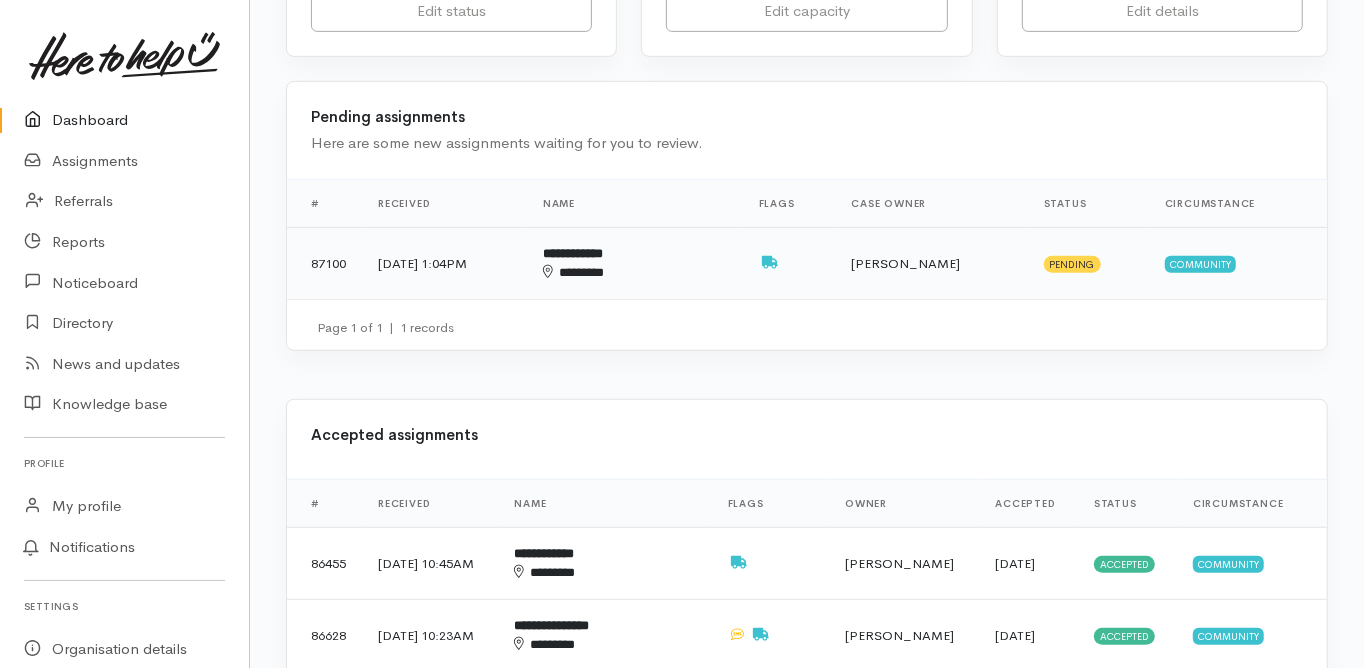 click on "**********" at bounding box center (573, 253) 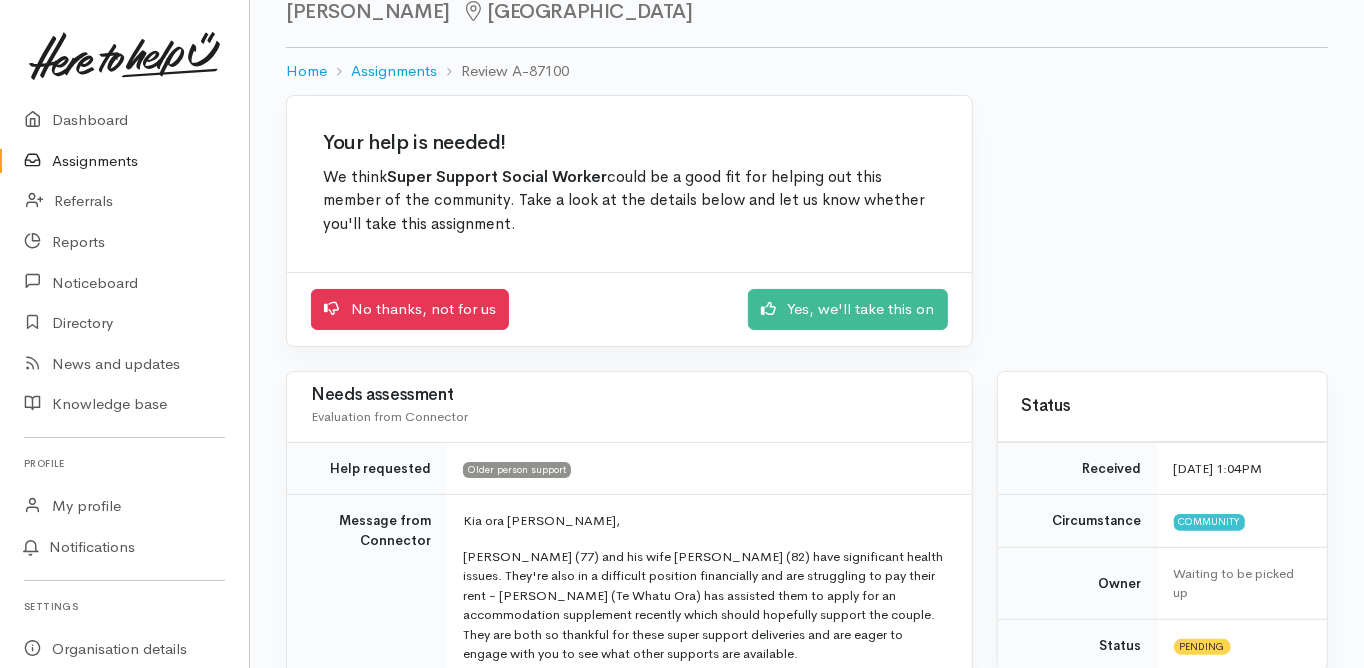 scroll, scrollTop: 240, scrollLeft: 0, axis: vertical 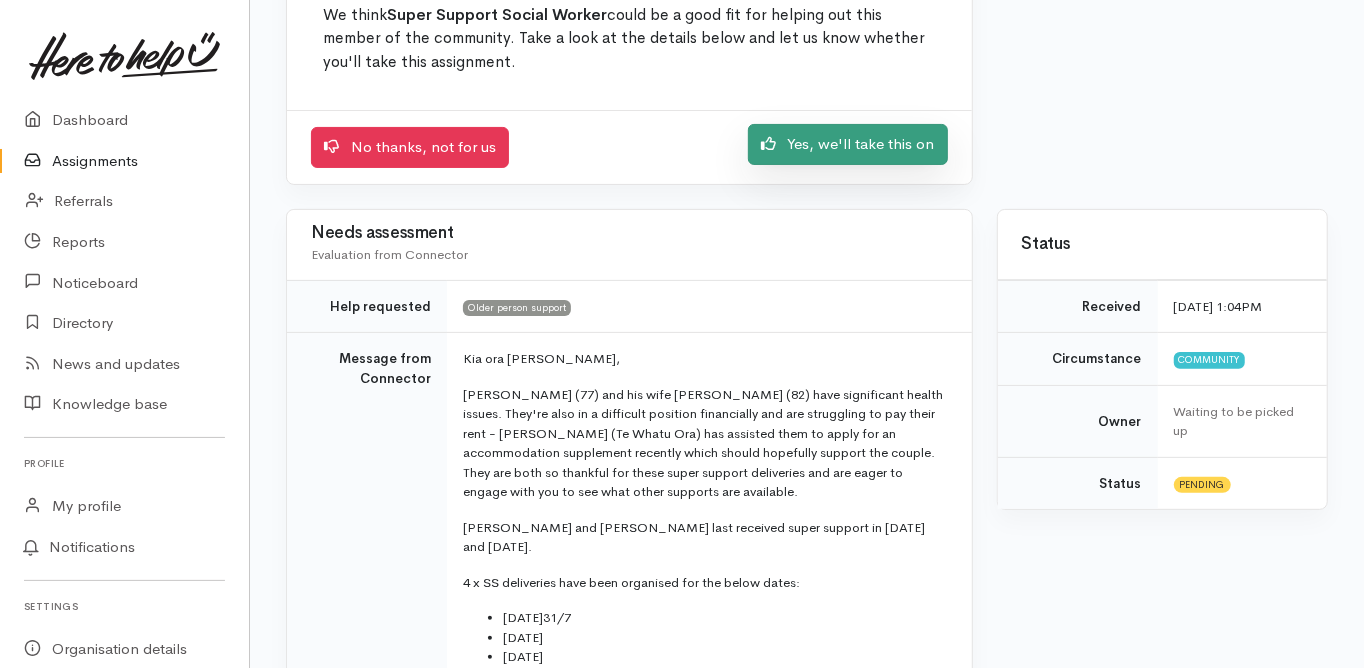 click on "Yes, we'll take this on" at bounding box center [848, 144] 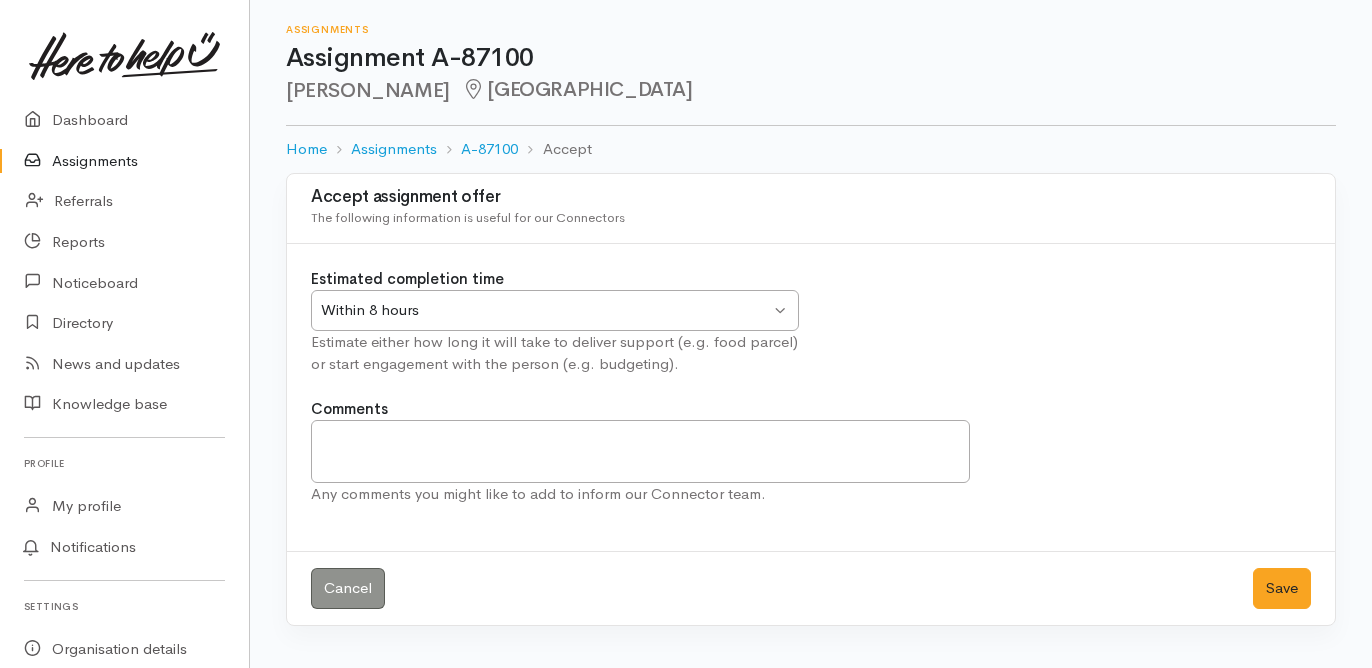 scroll, scrollTop: 0, scrollLeft: 0, axis: both 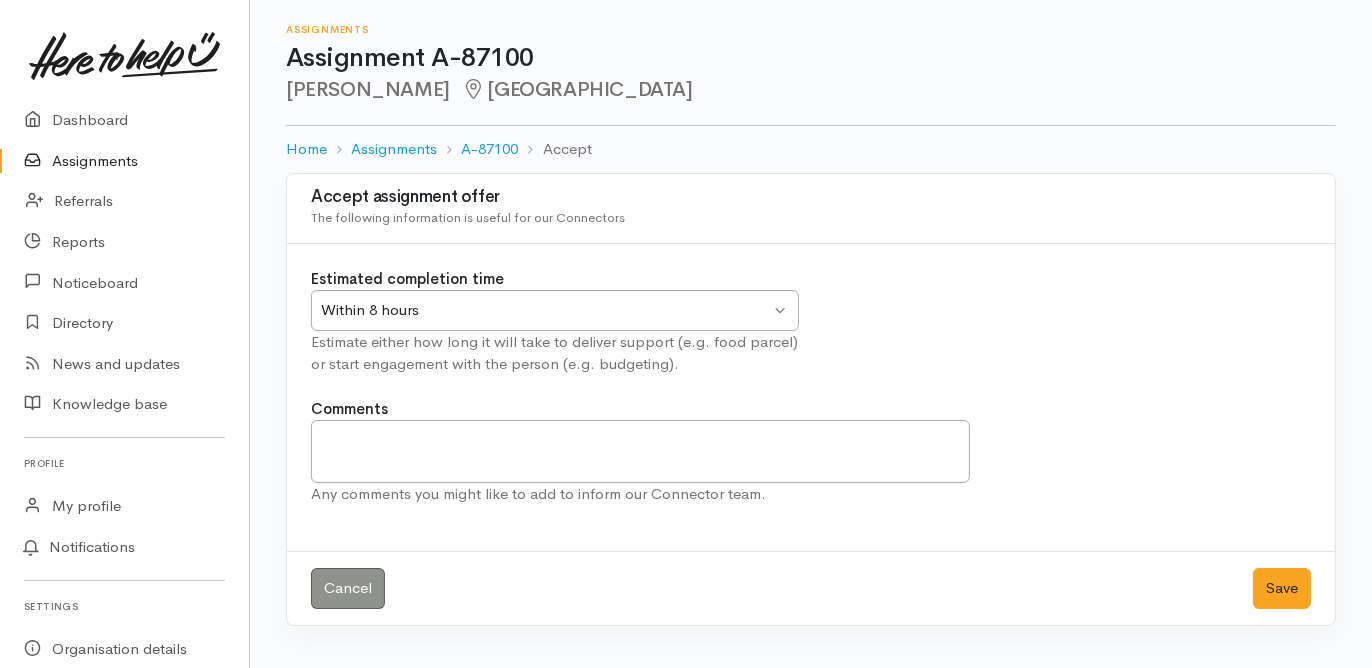 drag, startPoint x: 390, startPoint y: 316, endPoint x: 397, endPoint y: 356, distance: 40.60788 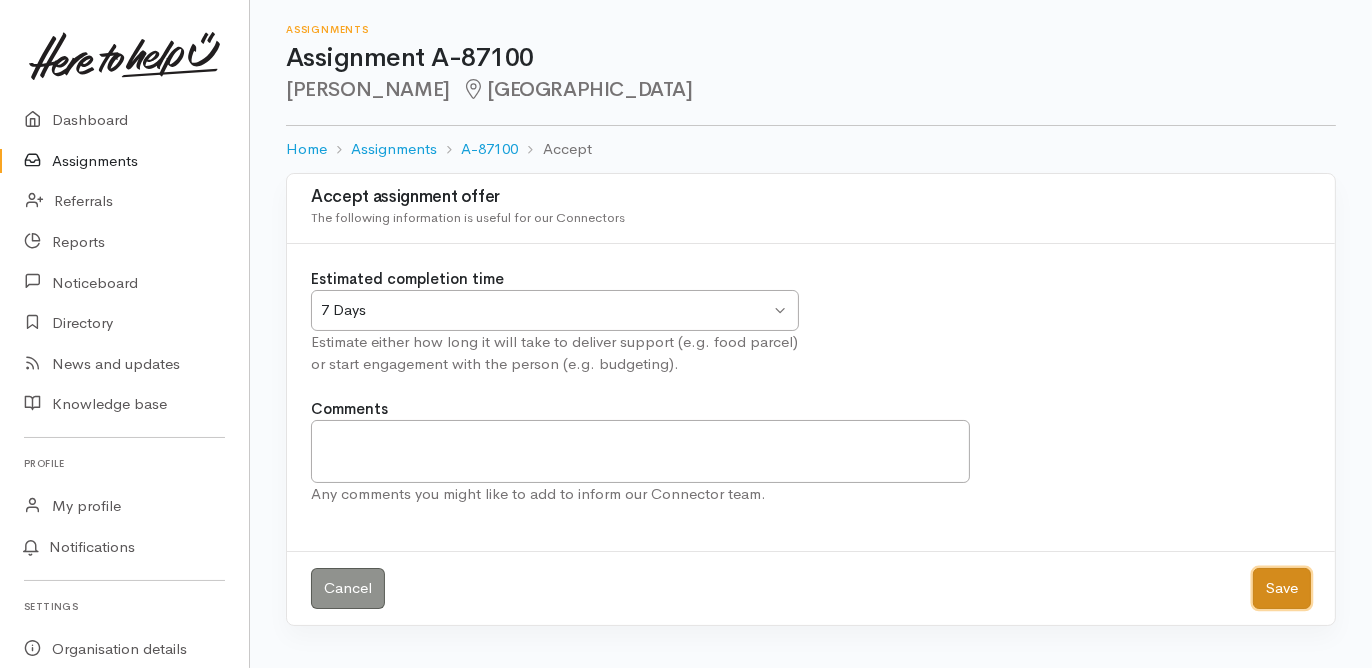 click on "Save" at bounding box center [1282, 588] 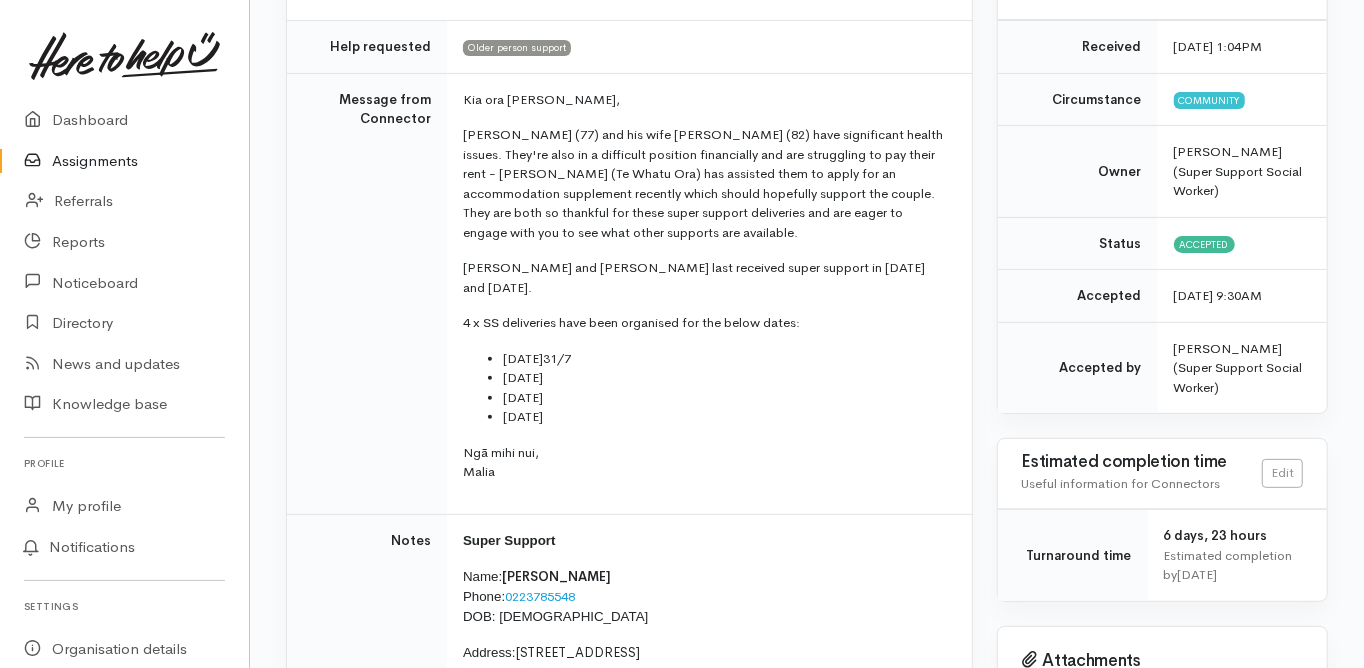 scroll, scrollTop: 0, scrollLeft: 0, axis: both 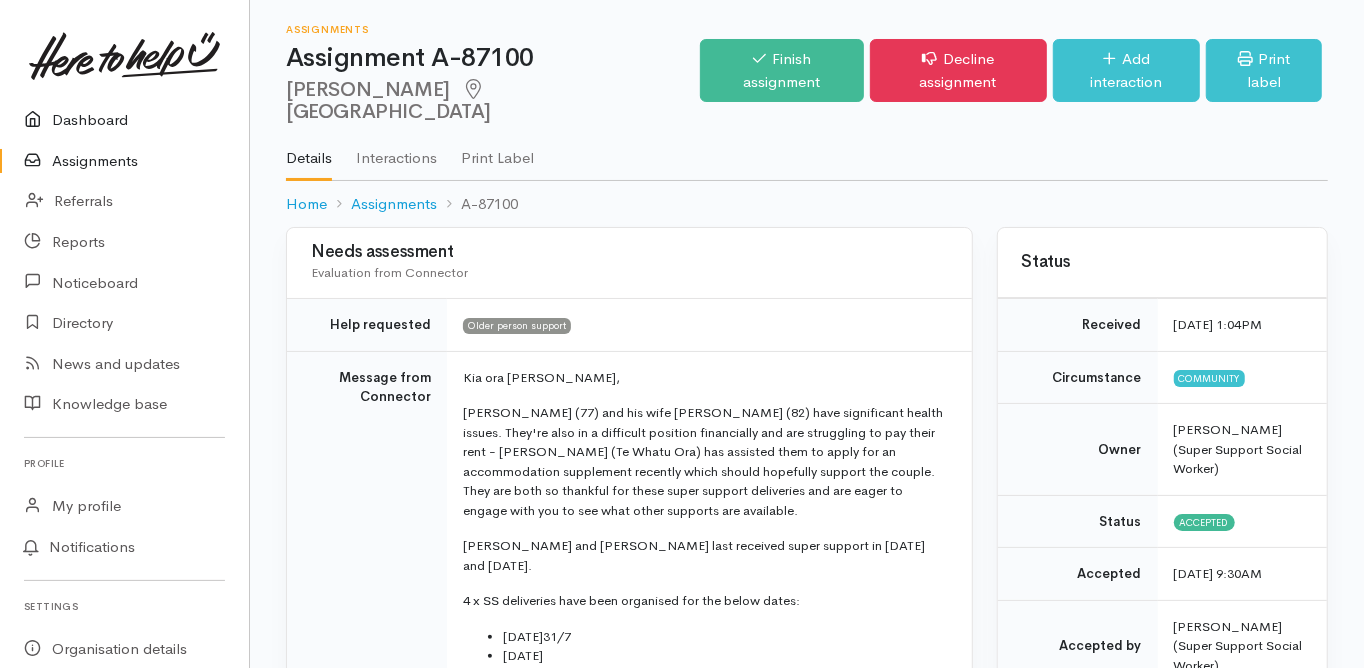click on "Dashboard" at bounding box center [124, 120] 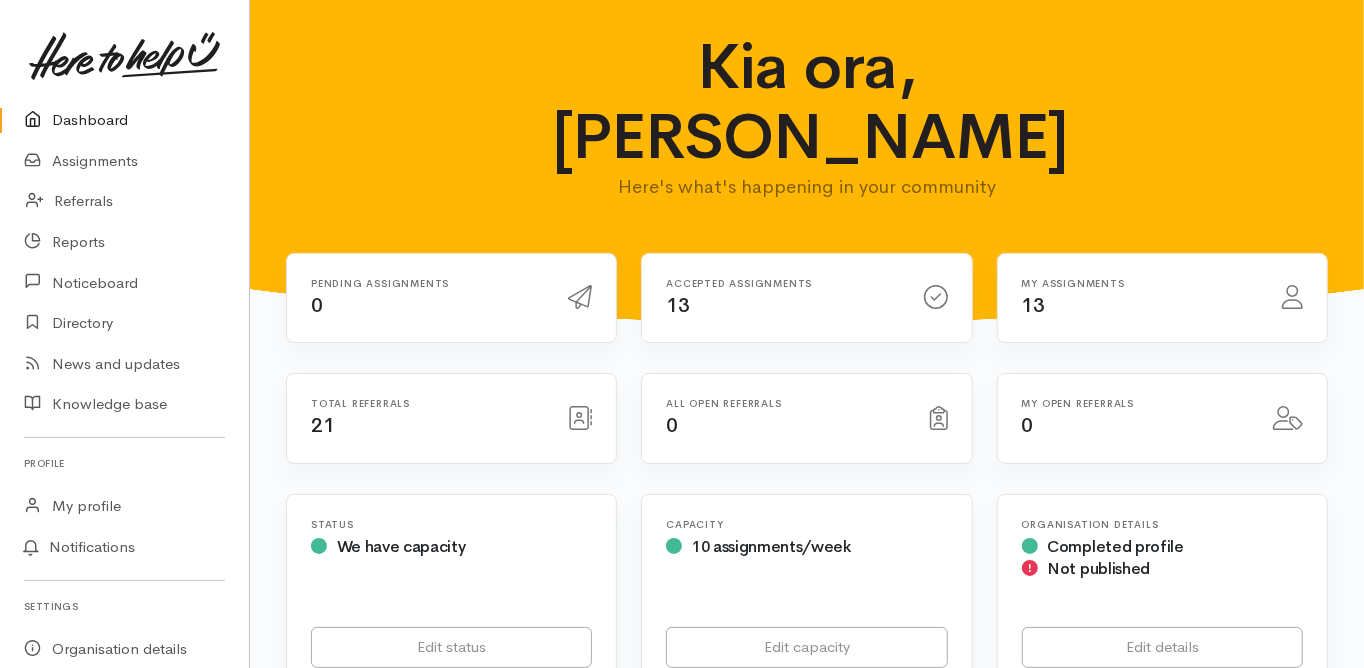 scroll, scrollTop: 0, scrollLeft: 0, axis: both 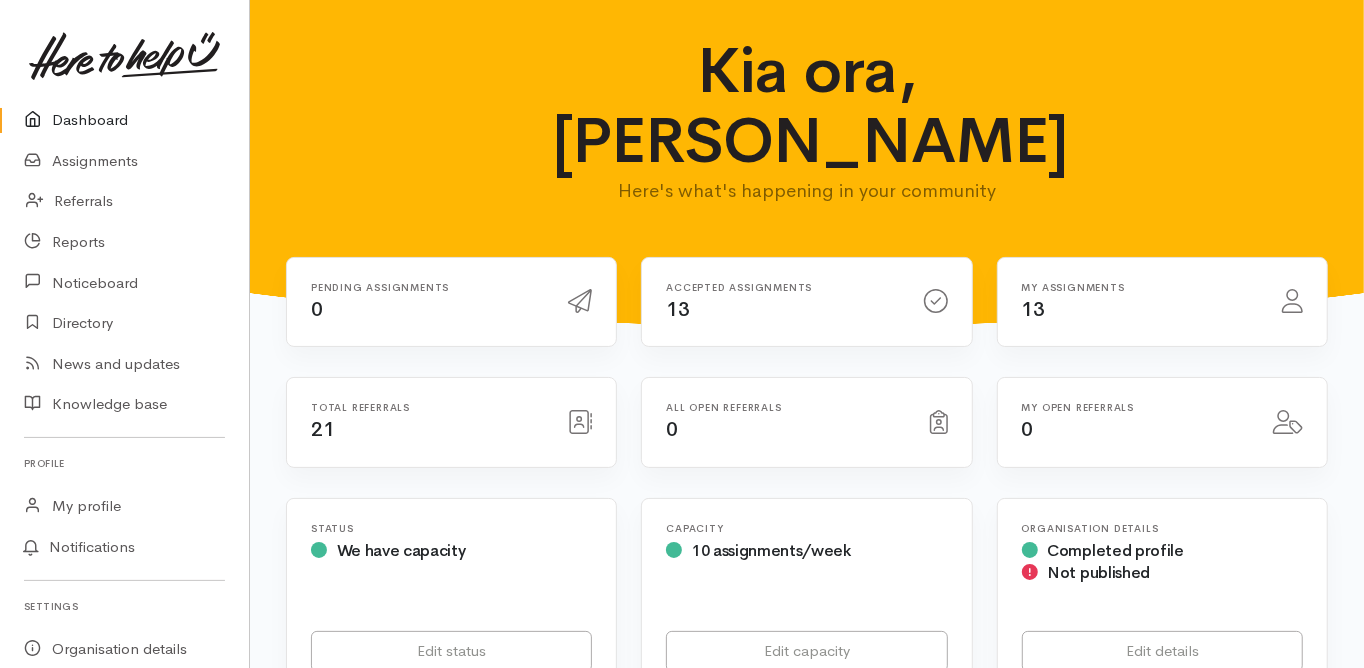 click on "Dashboard" at bounding box center (124, 120) 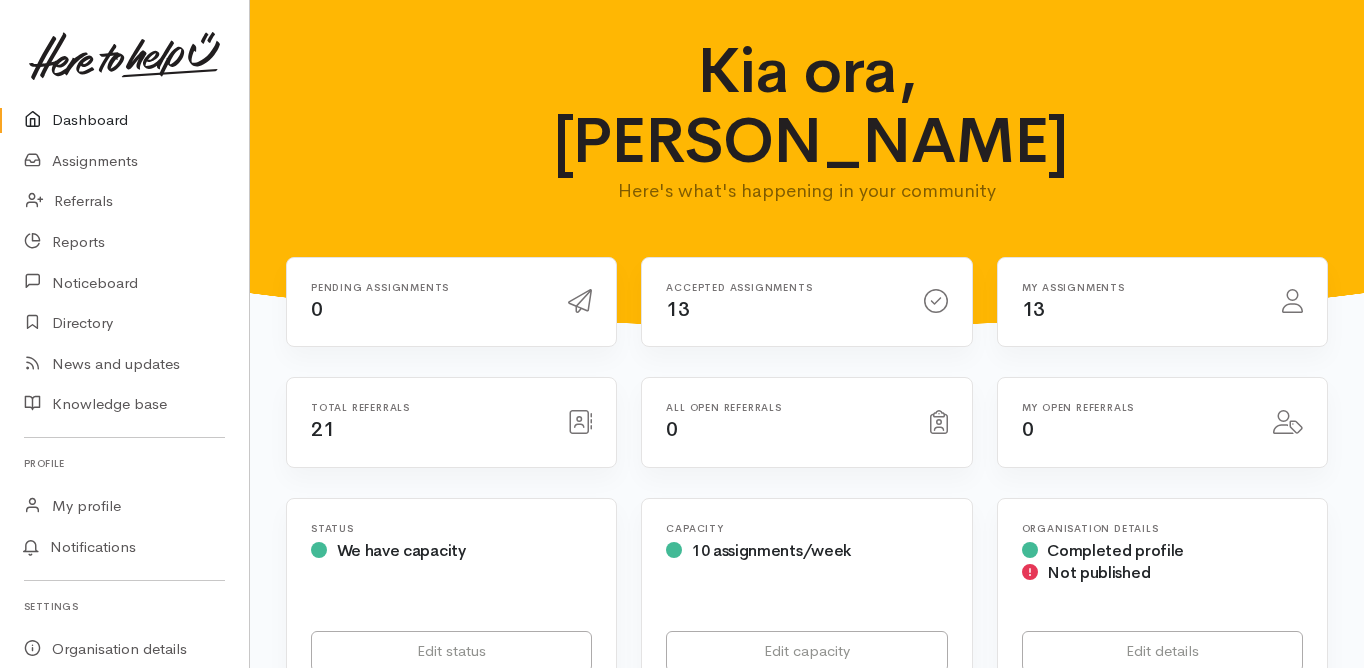 scroll, scrollTop: 0, scrollLeft: 0, axis: both 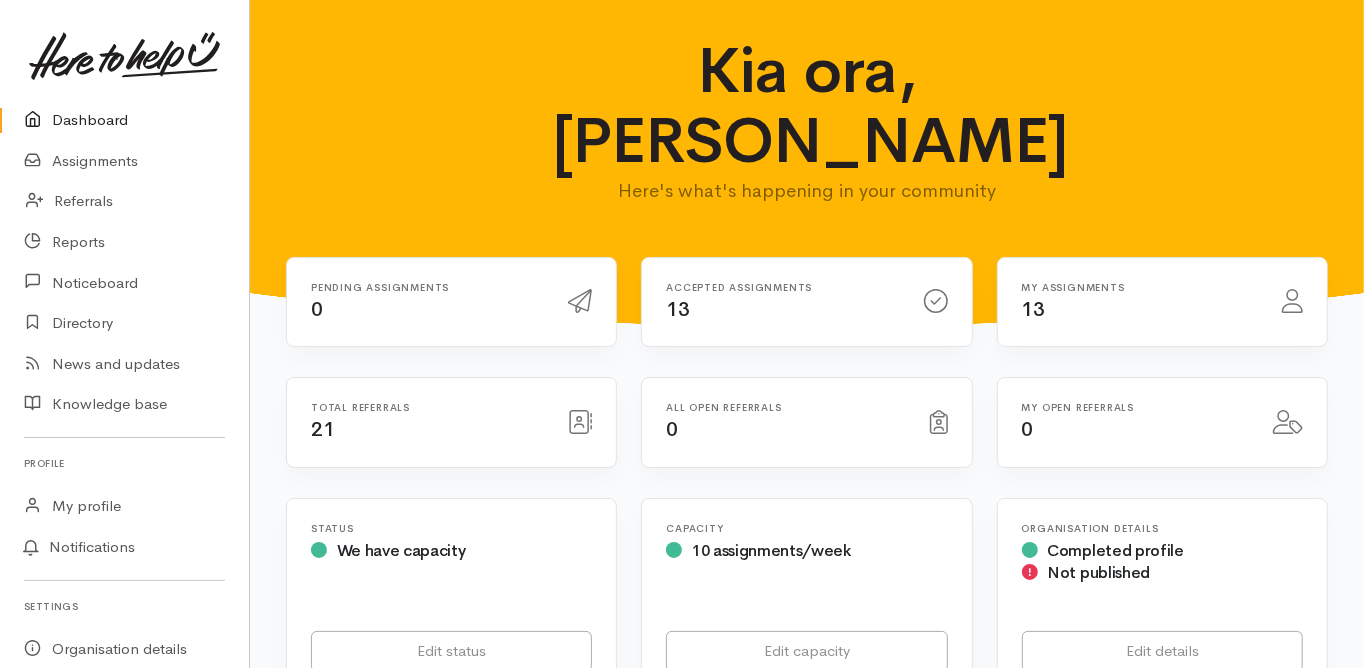 click on "Dashboard" at bounding box center [124, 120] 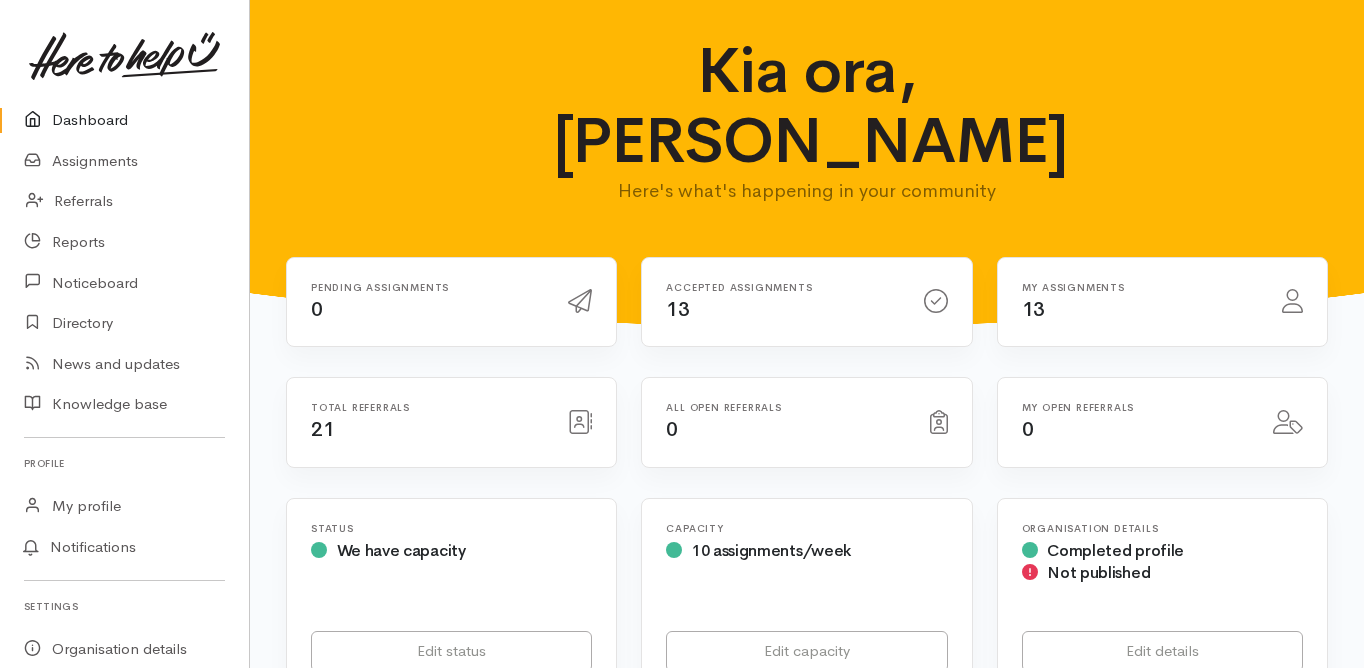 scroll, scrollTop: 0, scrollLeft: 0, axis: both 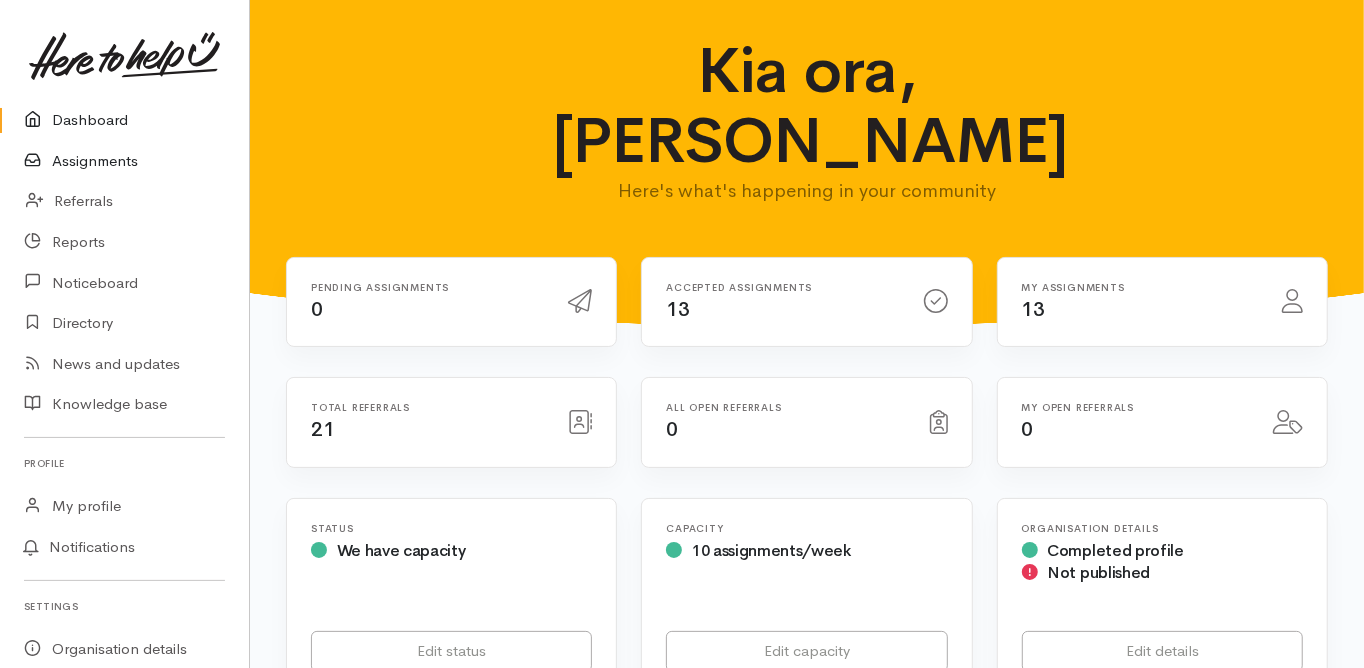 click on "Assignments" at bounding box center [124, 161] 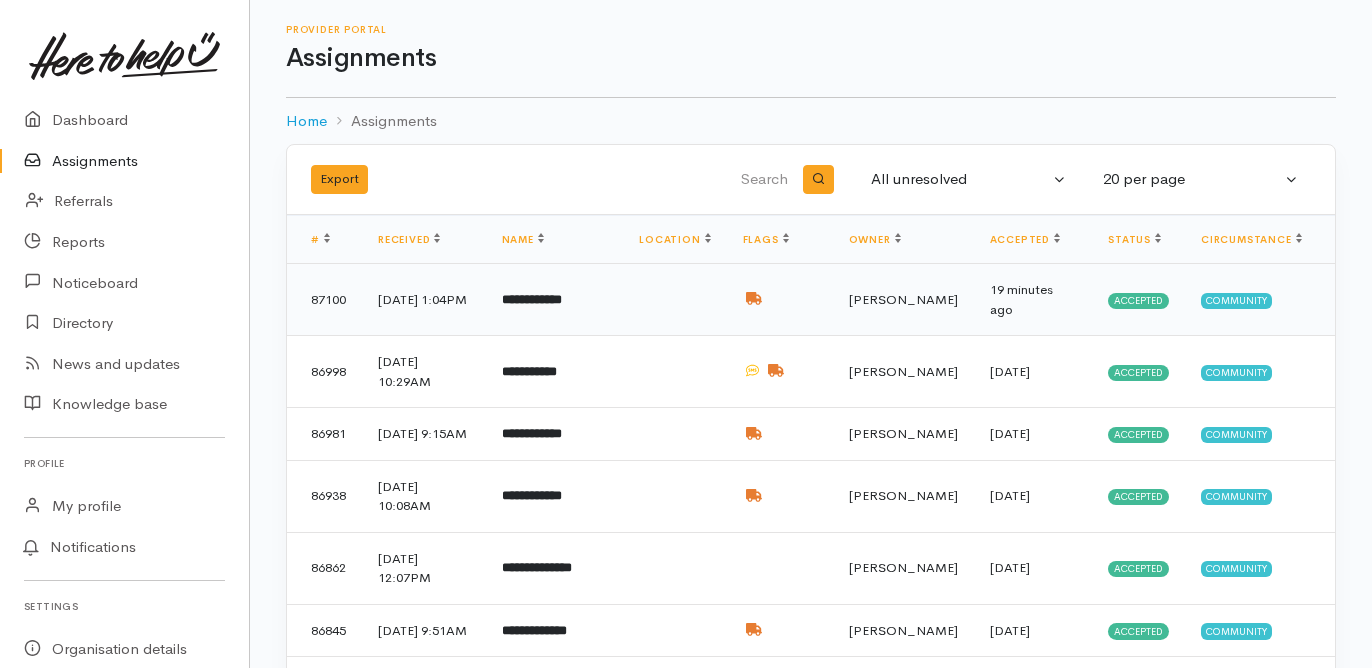 scroll, scrollTop: 0, scrollLeft: 0, axis: both 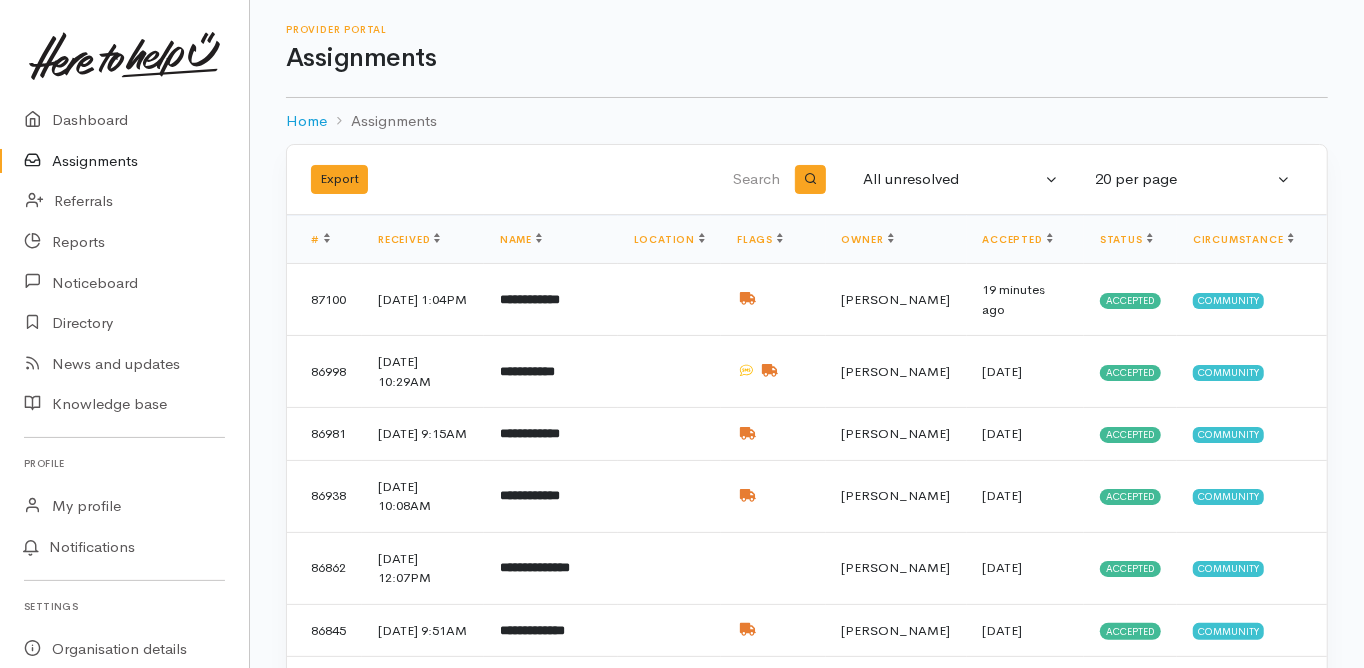 click at bounding box center (682, 180) 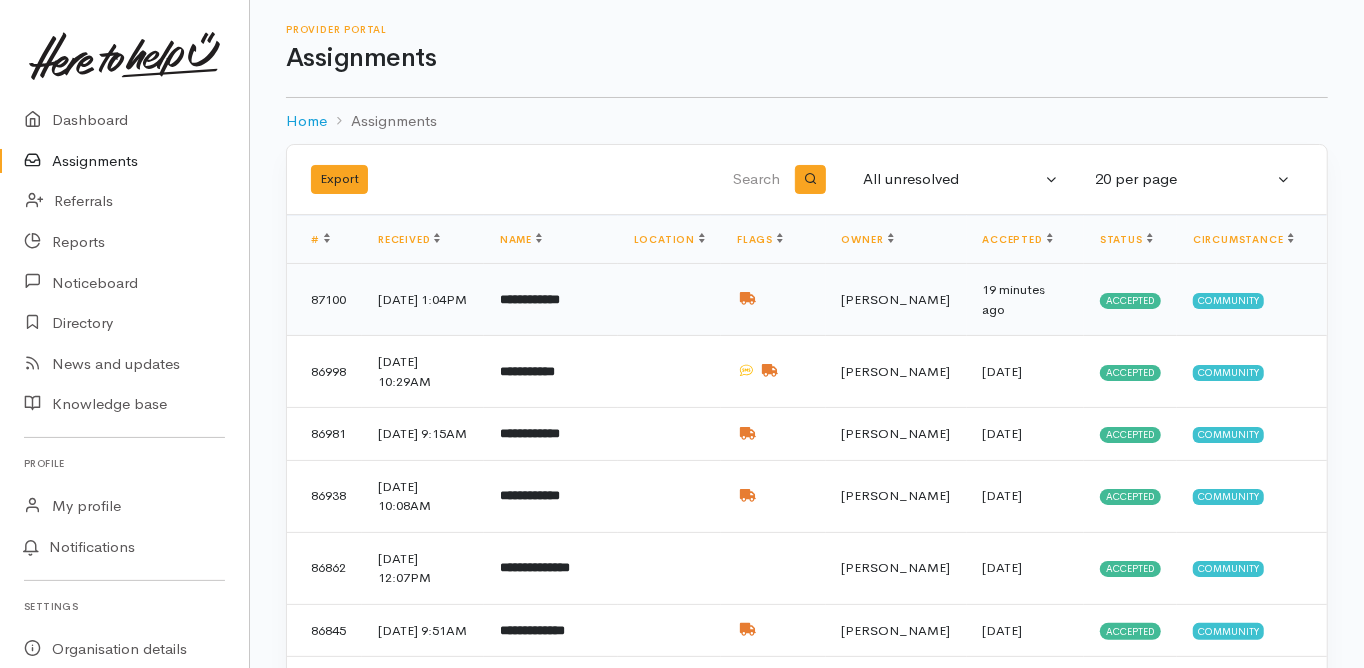 type on "jessop" 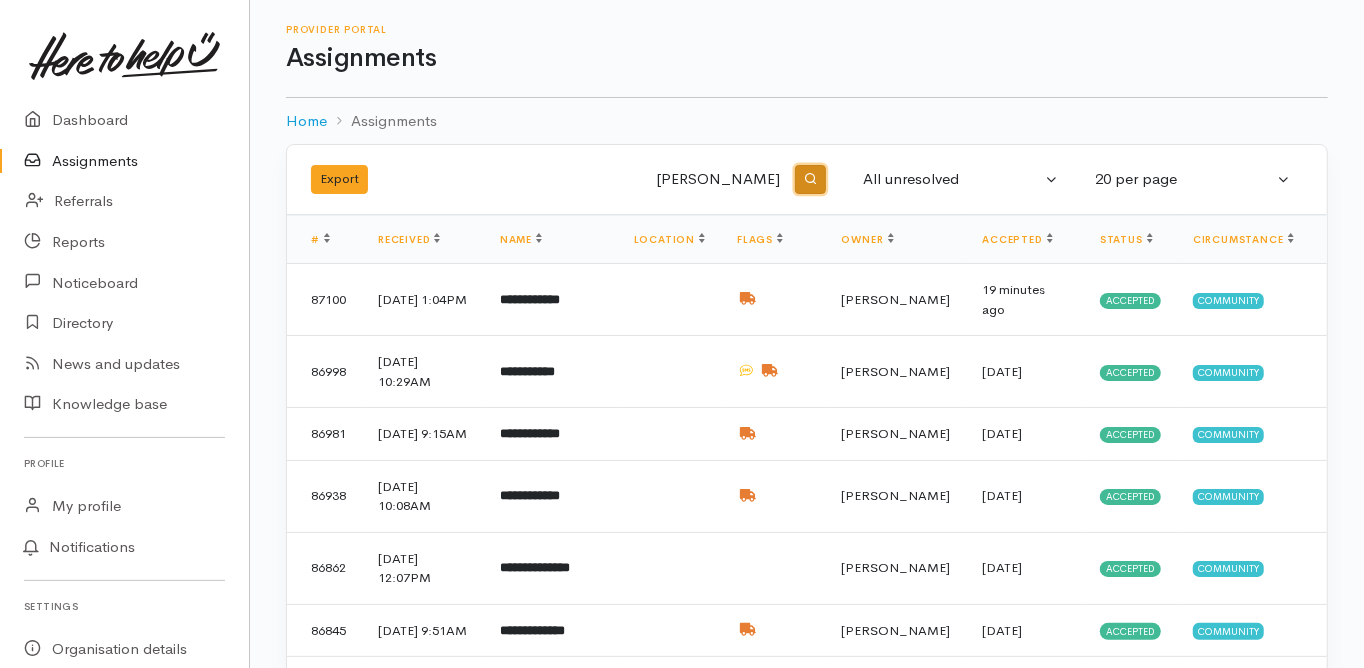 click at bounding box center (810, 178) 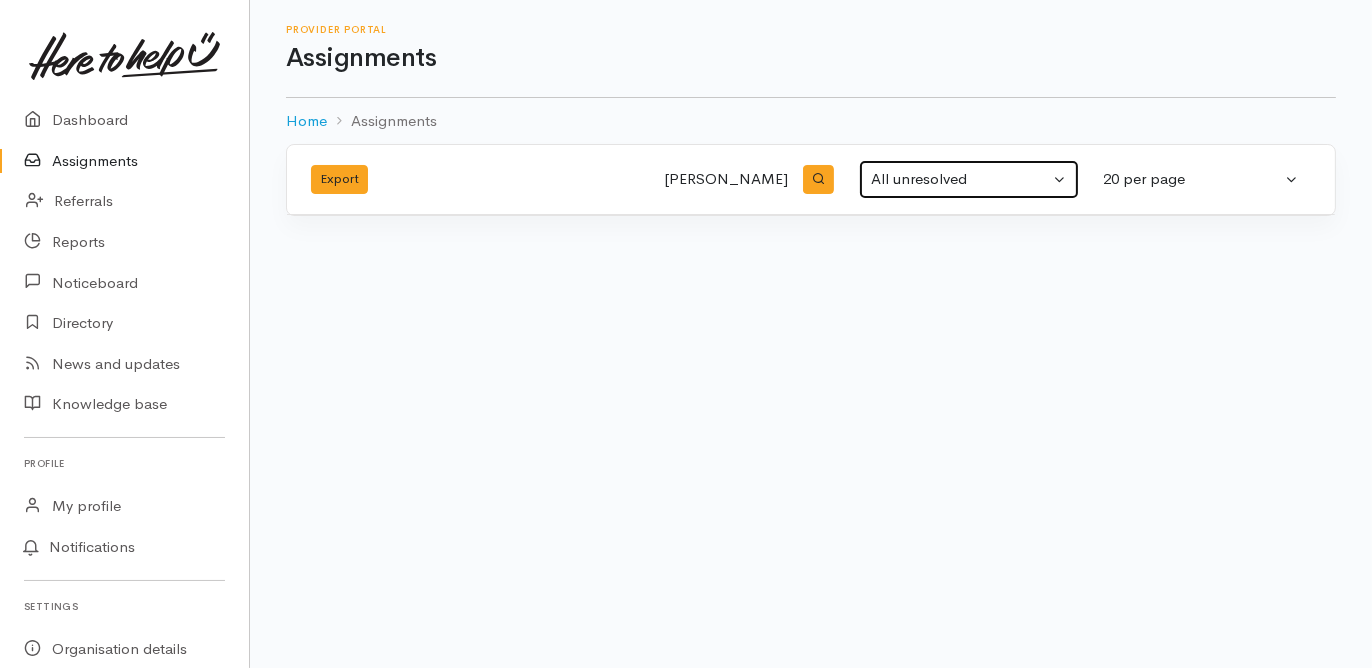 click on "All unresolved" at bounding box center [960, 179] 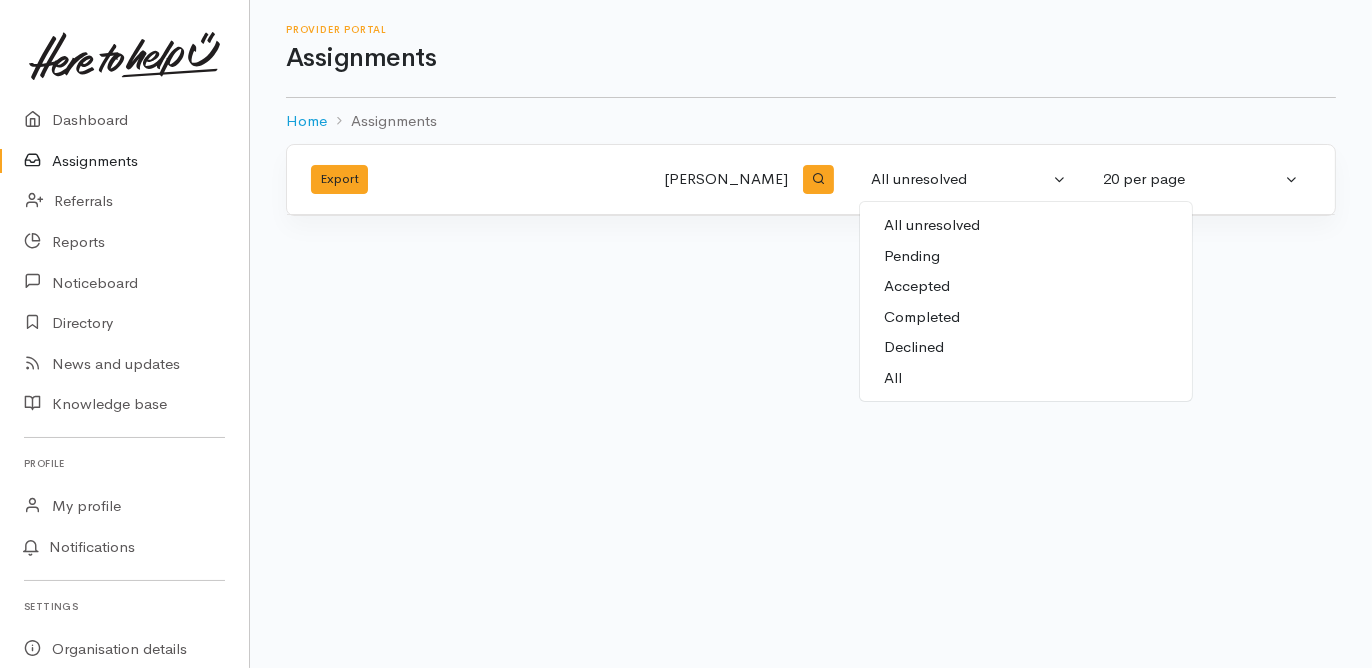 click on "All" at bounding box center (1026, 378) 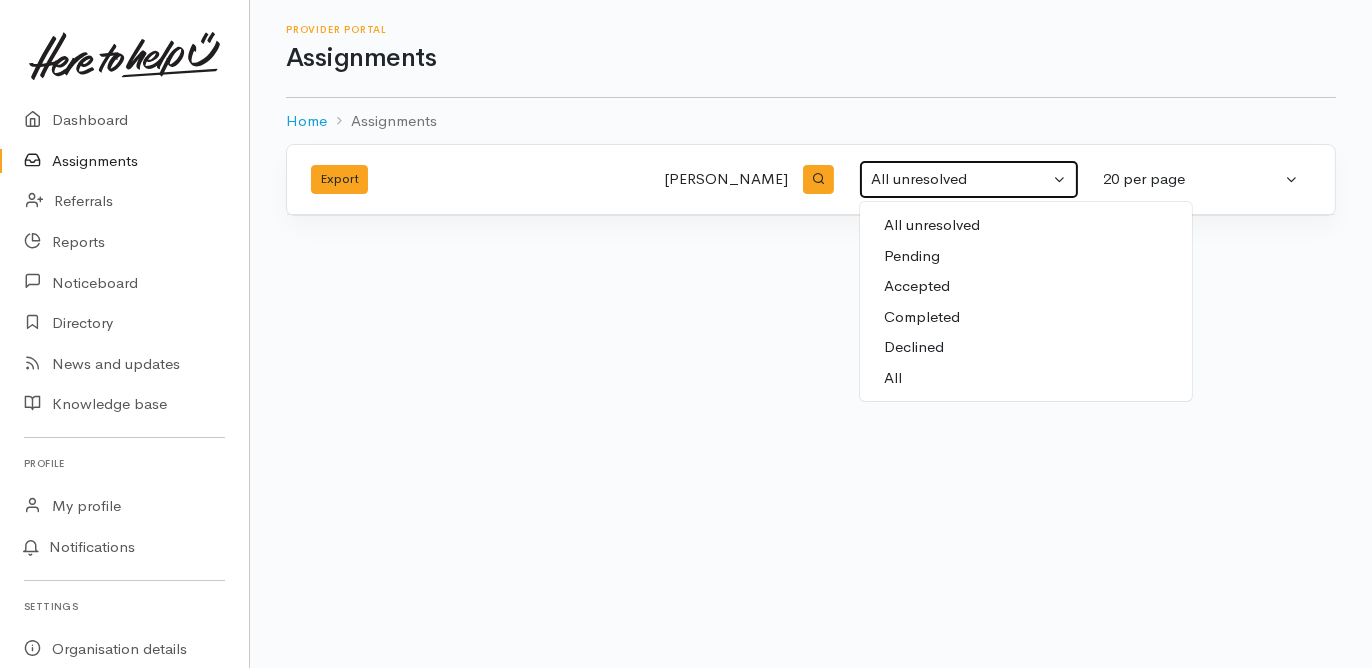 select on "All" 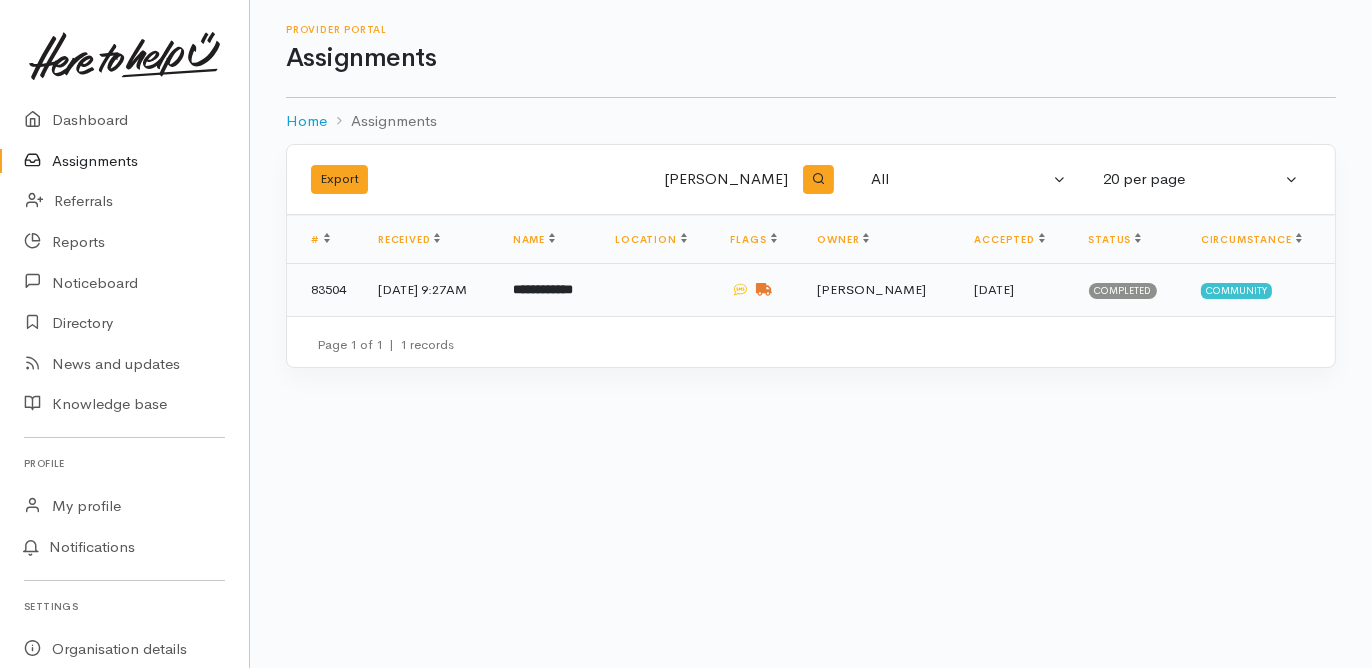 click on "**********" at bounding box center (543, 289) 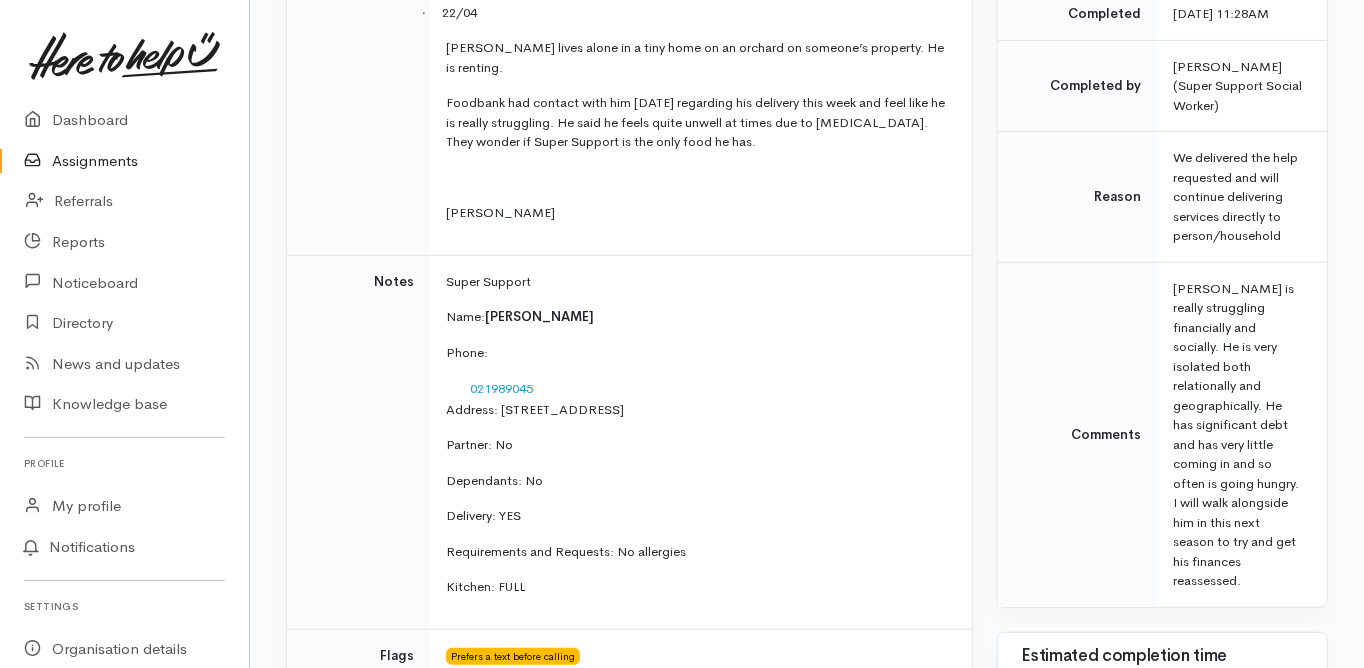 scroll, scrollTop: 720, scrollLeft: 0, axis: vertical 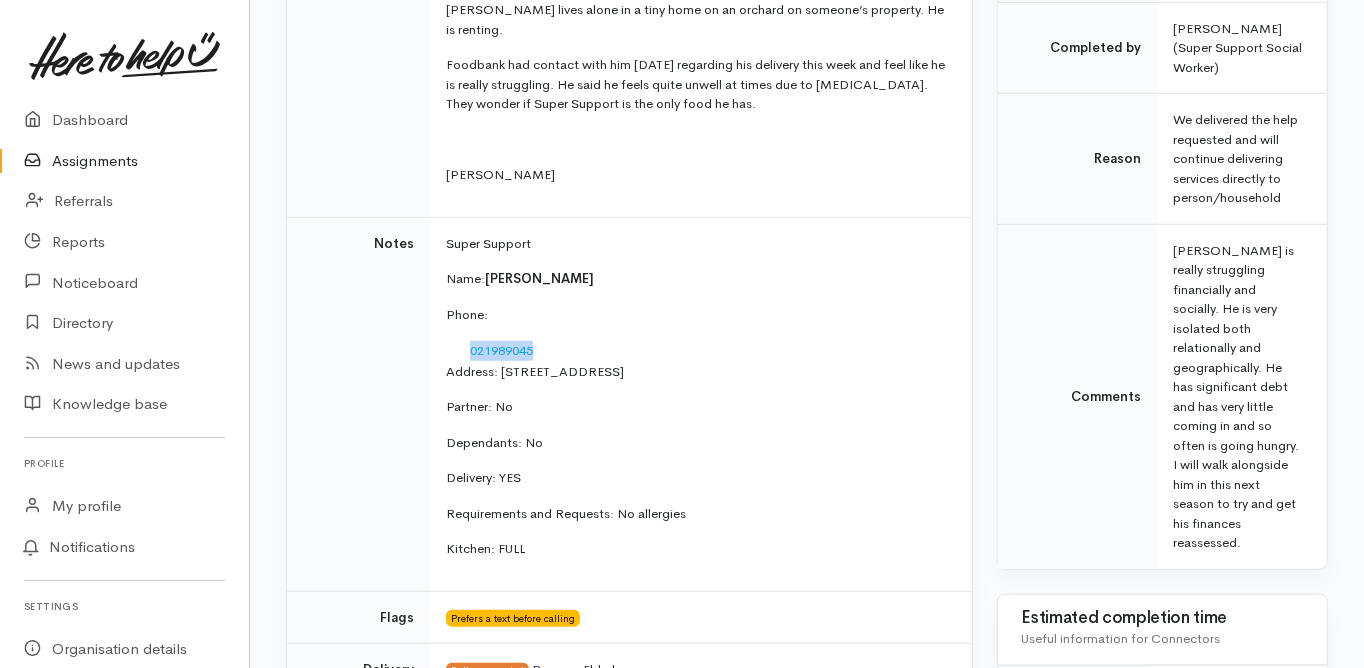 drag, startPoint x: 540, startPoint y: 331, endPoint x: 470, endPoint y: 333, distance: 70.028564 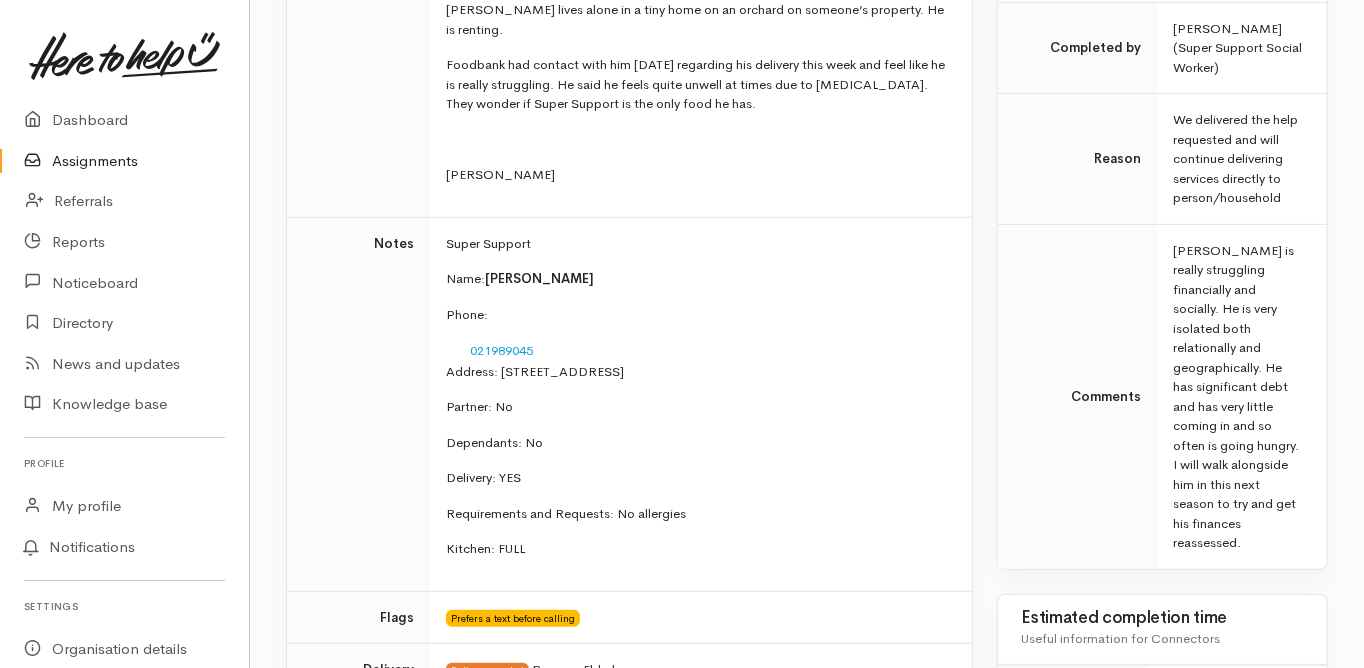 click on "Notes" at bounding box center [358, 404] 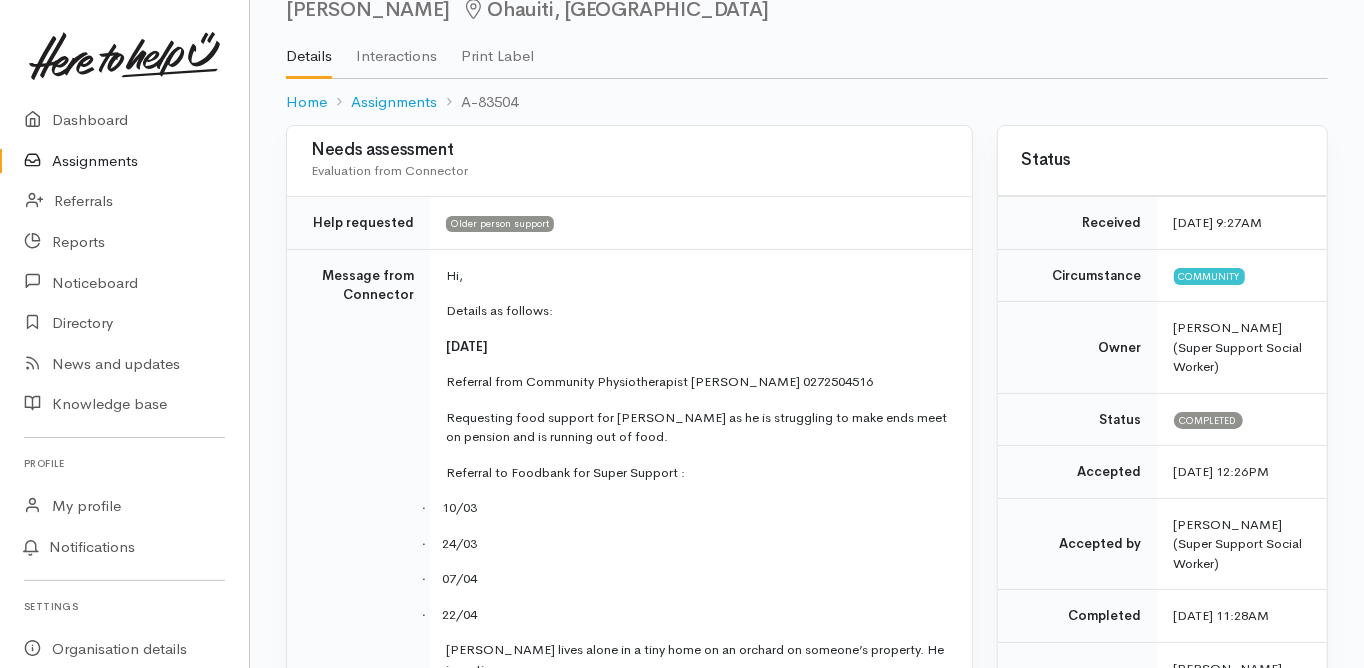scroll, scrollTop: 0, scrollLeft: 0, axis: both 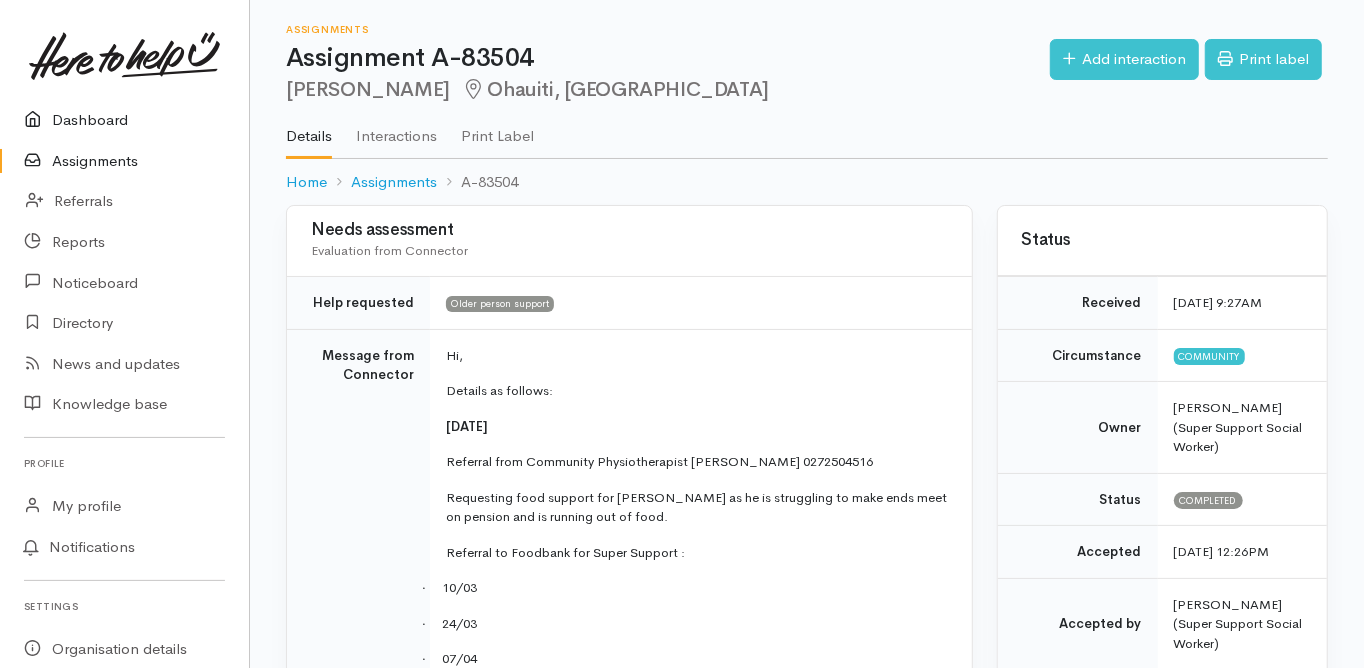 click on "Dashboard" at bounding box center [124, 120] 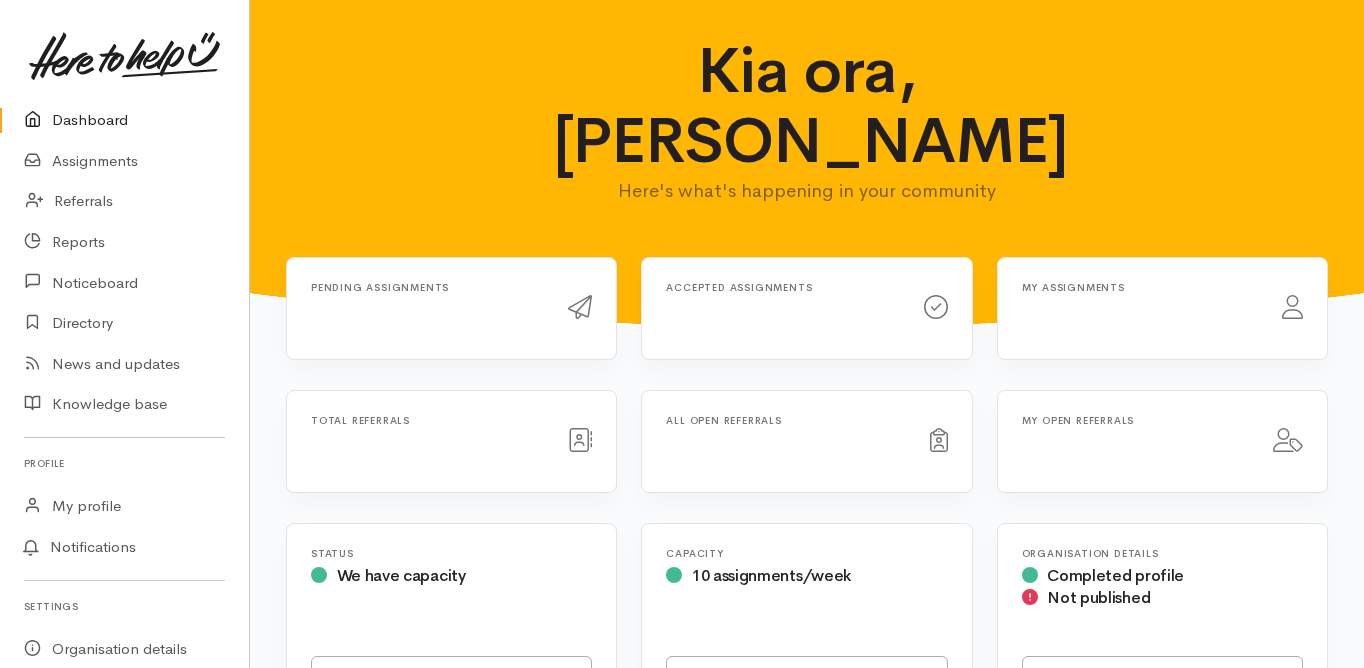 scroll, scrollTop: 0, scrollLeft: 0, axis: both 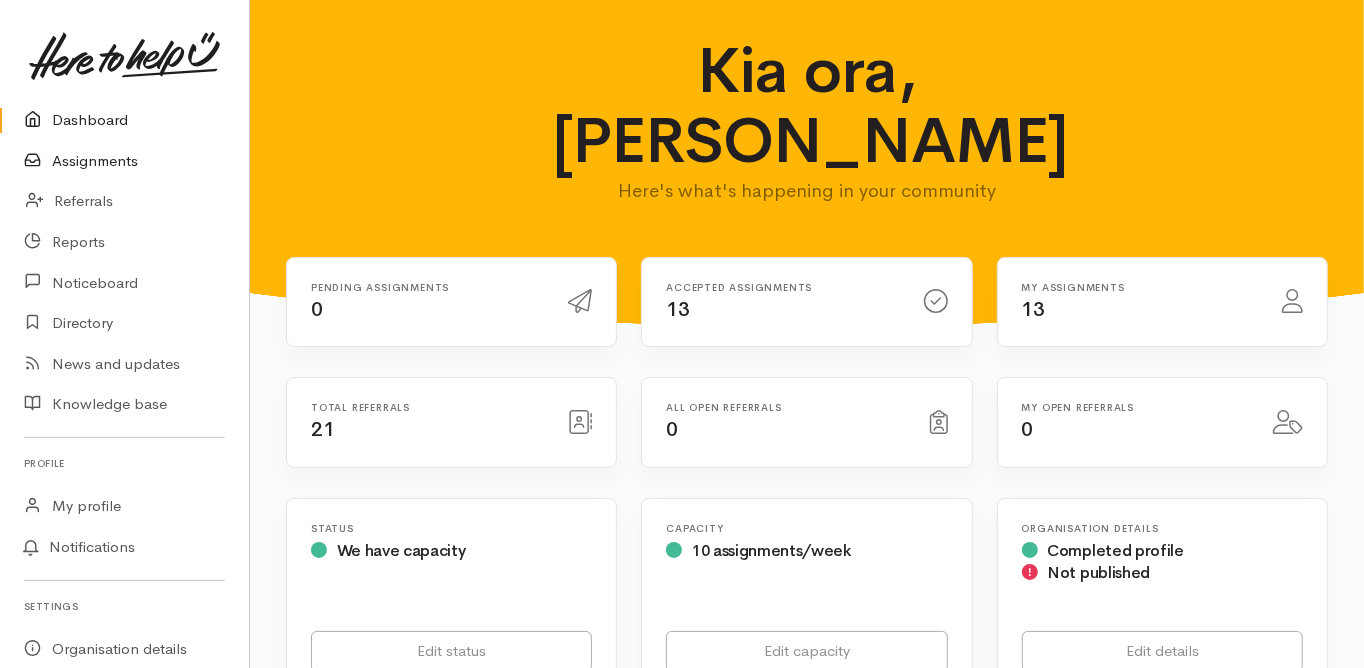 click on "Assignments" at bounding box center [124, 161] 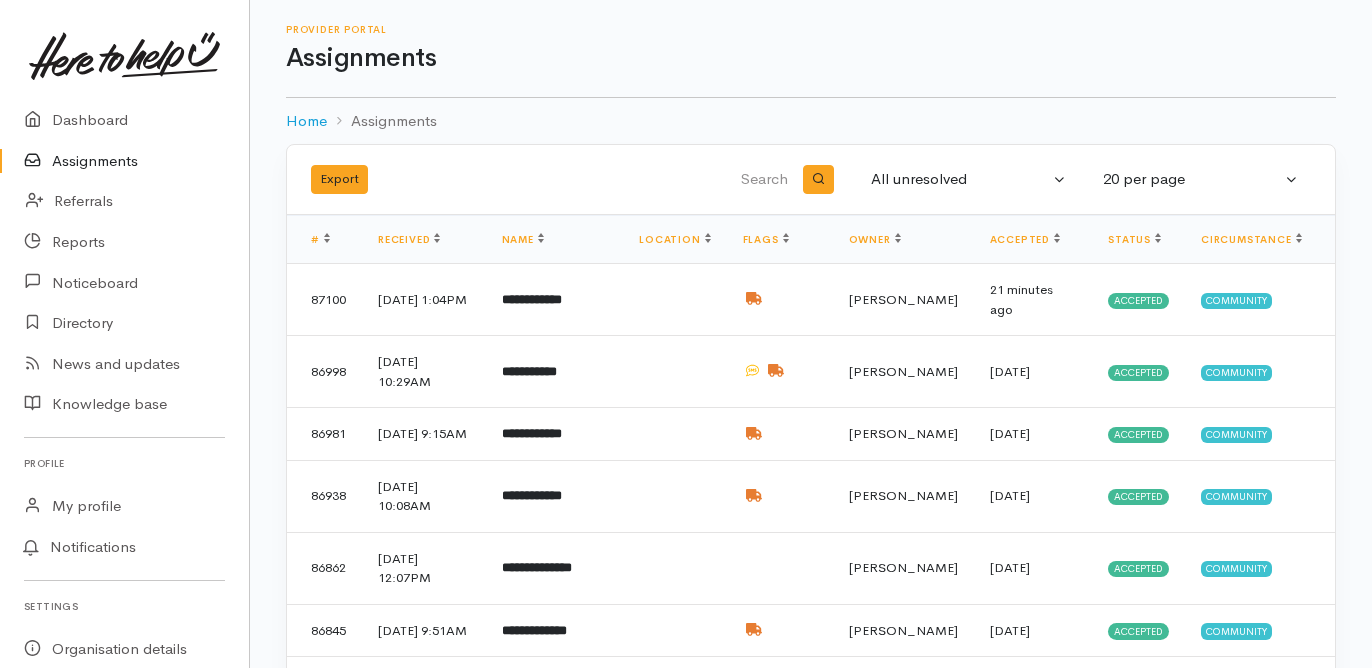 scroll, scrollTop: 0, scrollLeft: 0, axis: both 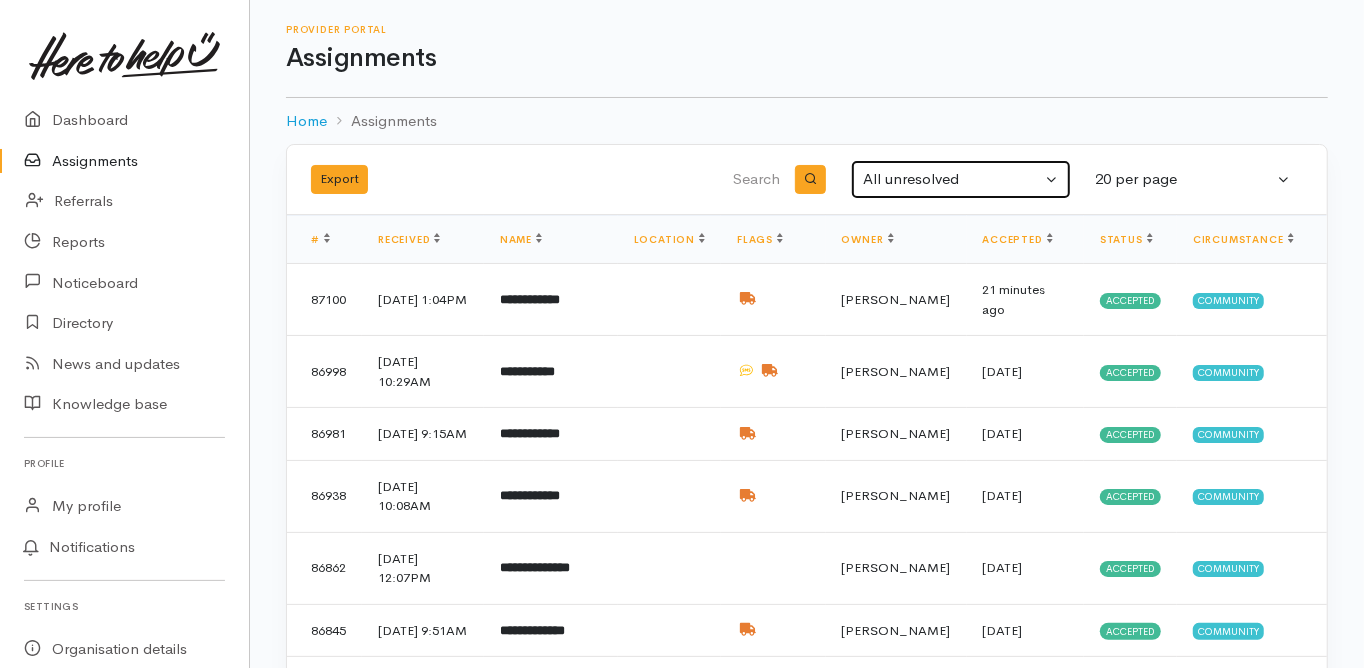 click on "All unresolved" at bounding box center (952, 179) 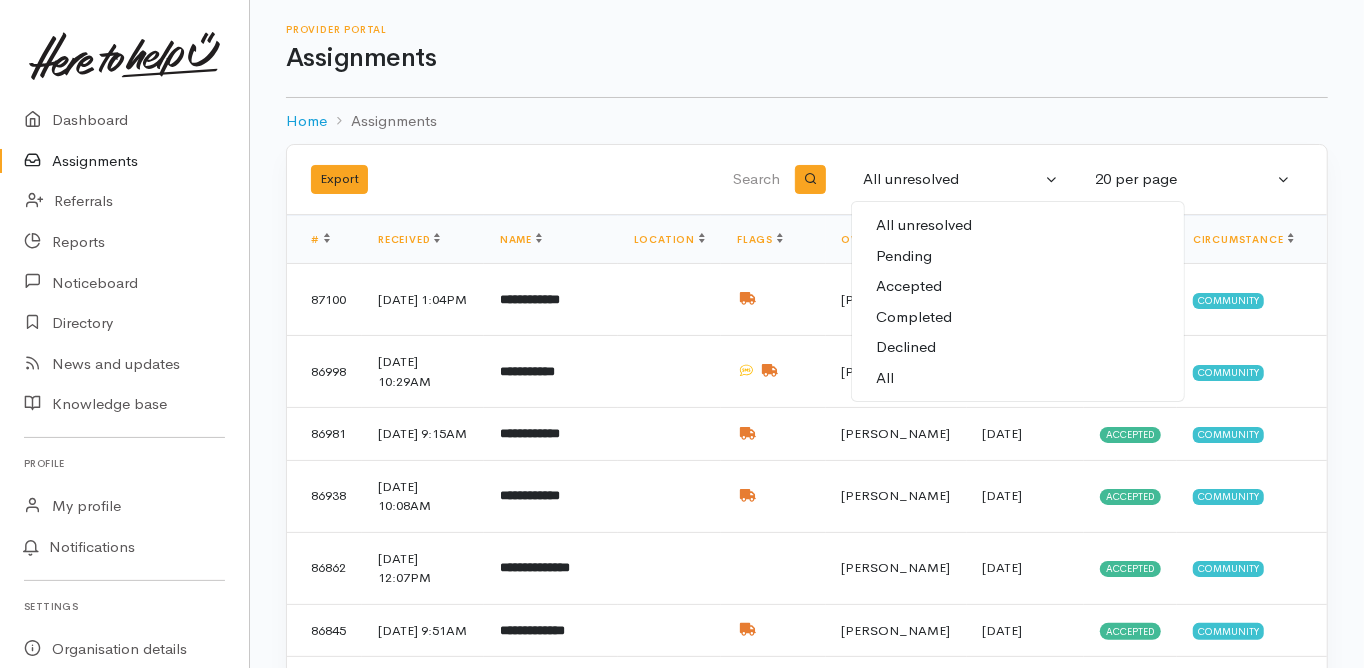 click on "All" at bounding box center (1018, 378) 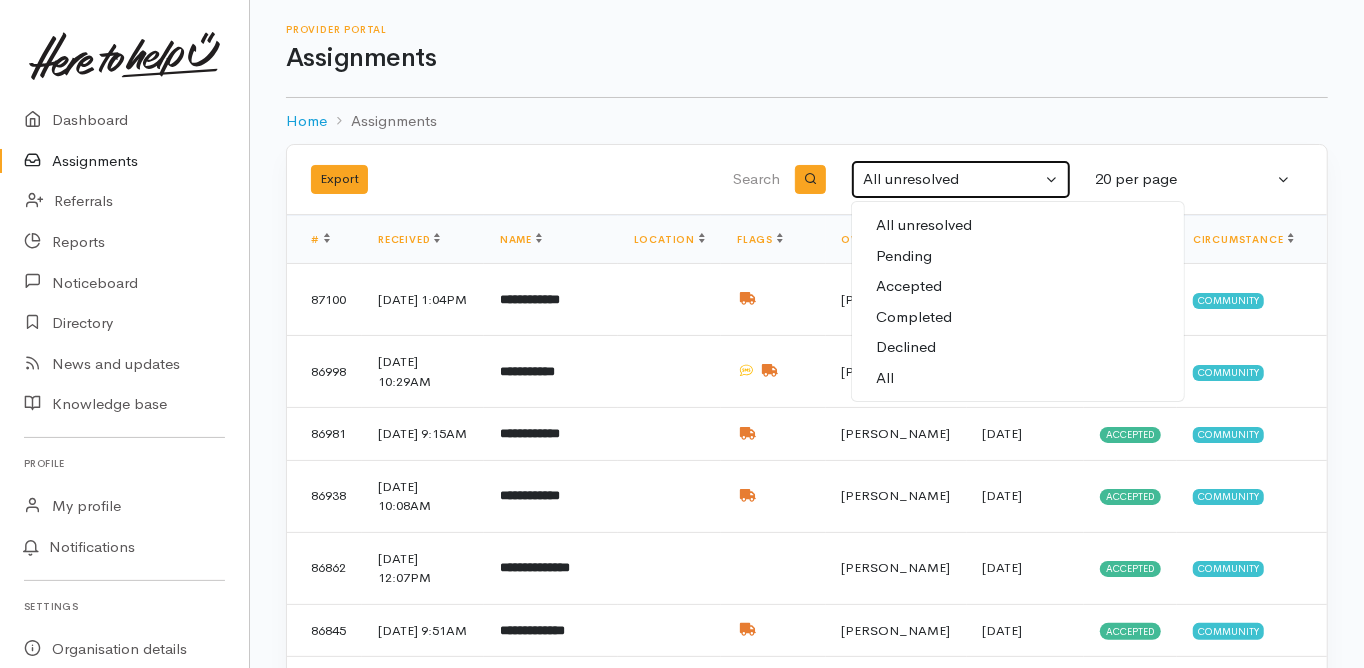 select on "All" 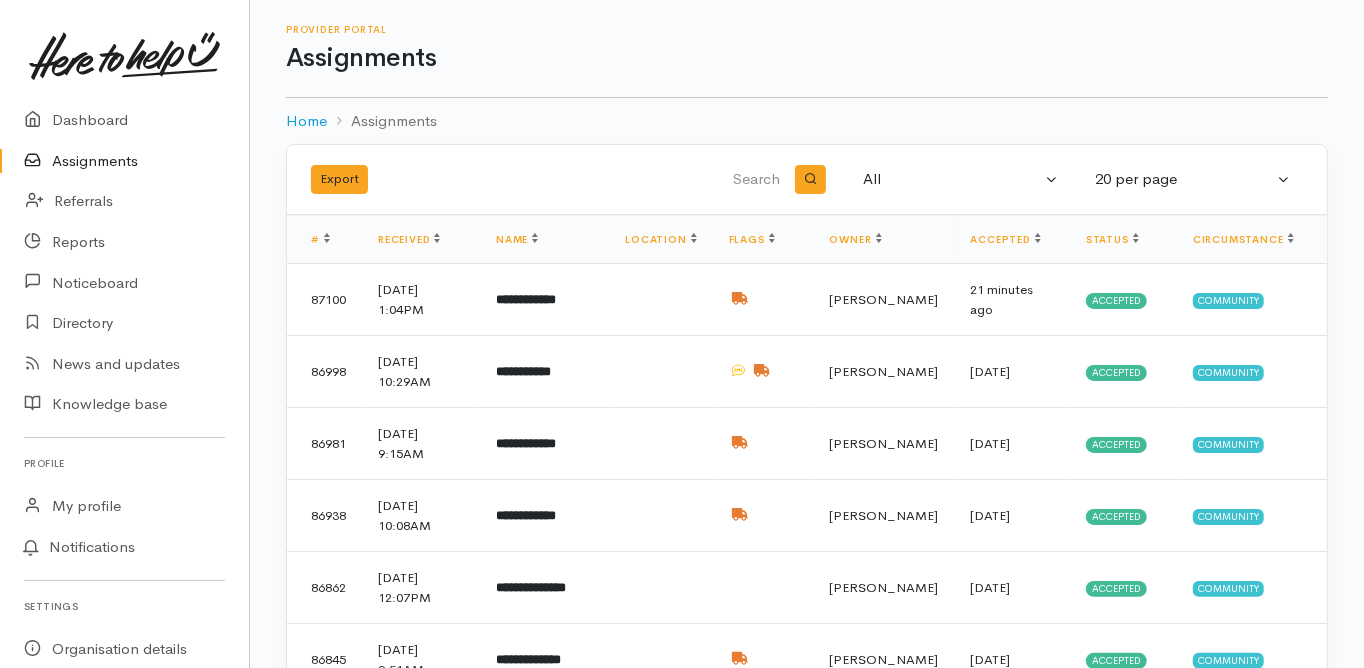 click at bounding box center (682, 180) 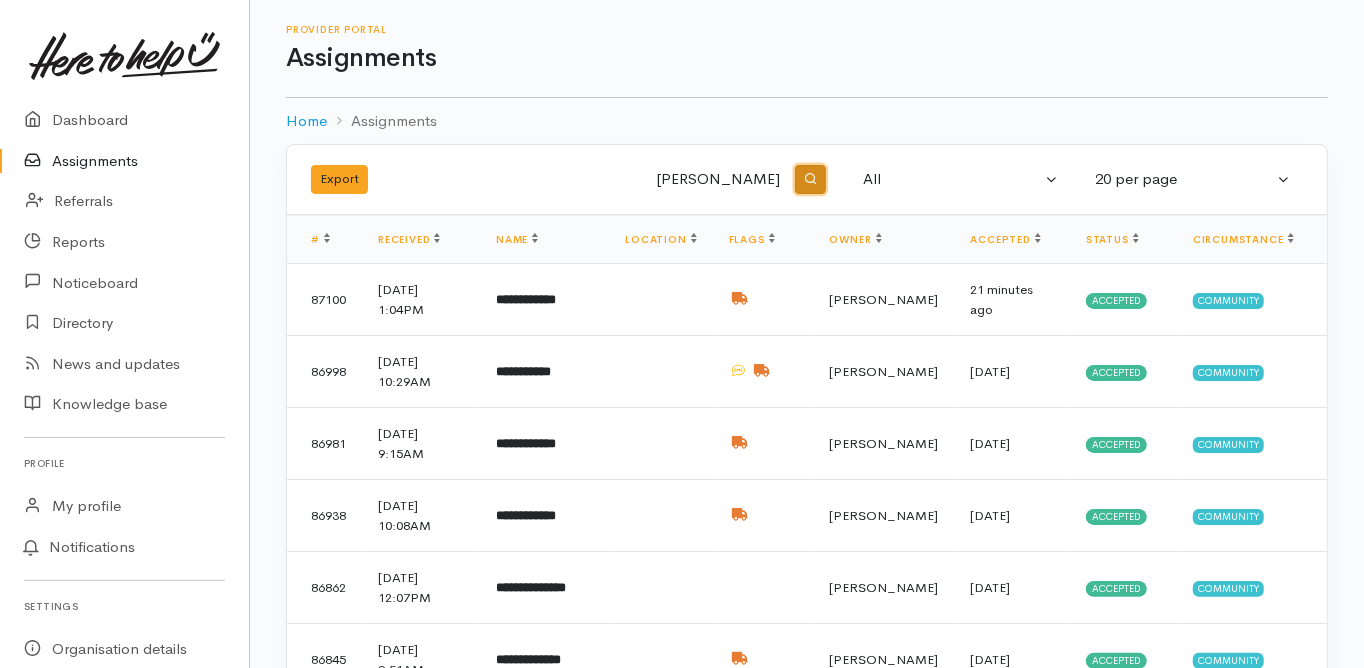 click at bounding box center (810, 180) 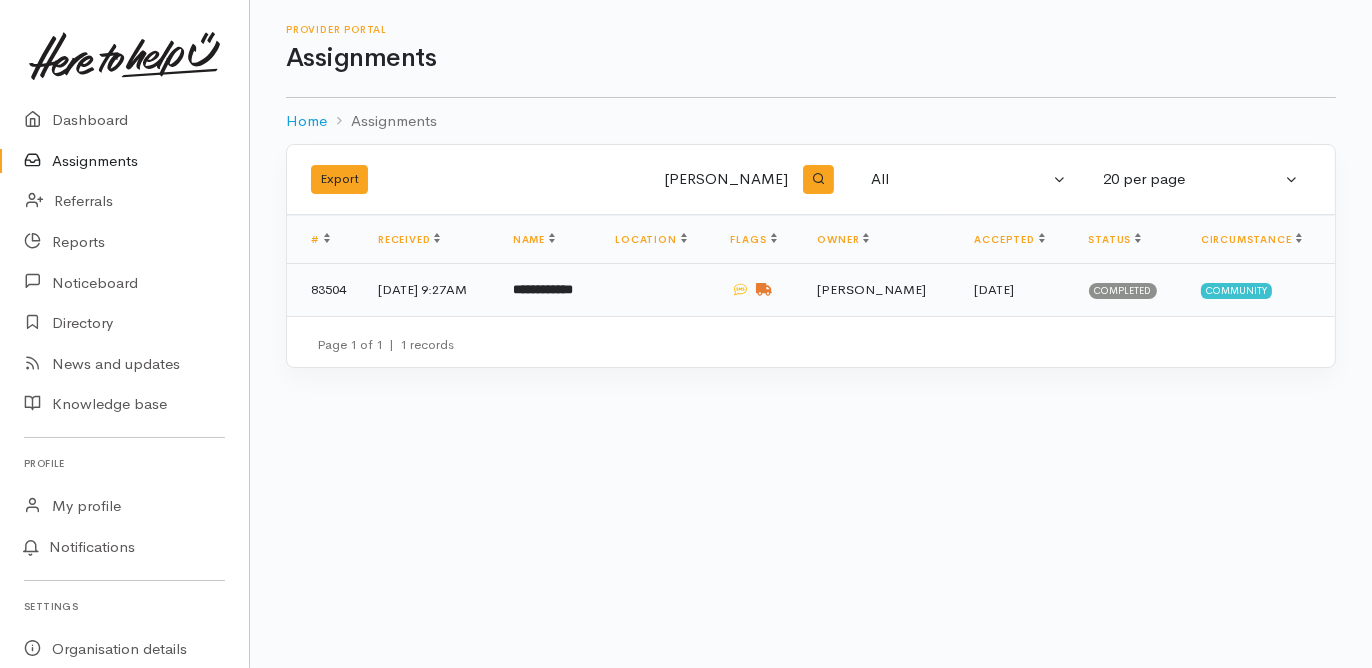 click on "**********" at bounding box center [543, 289] 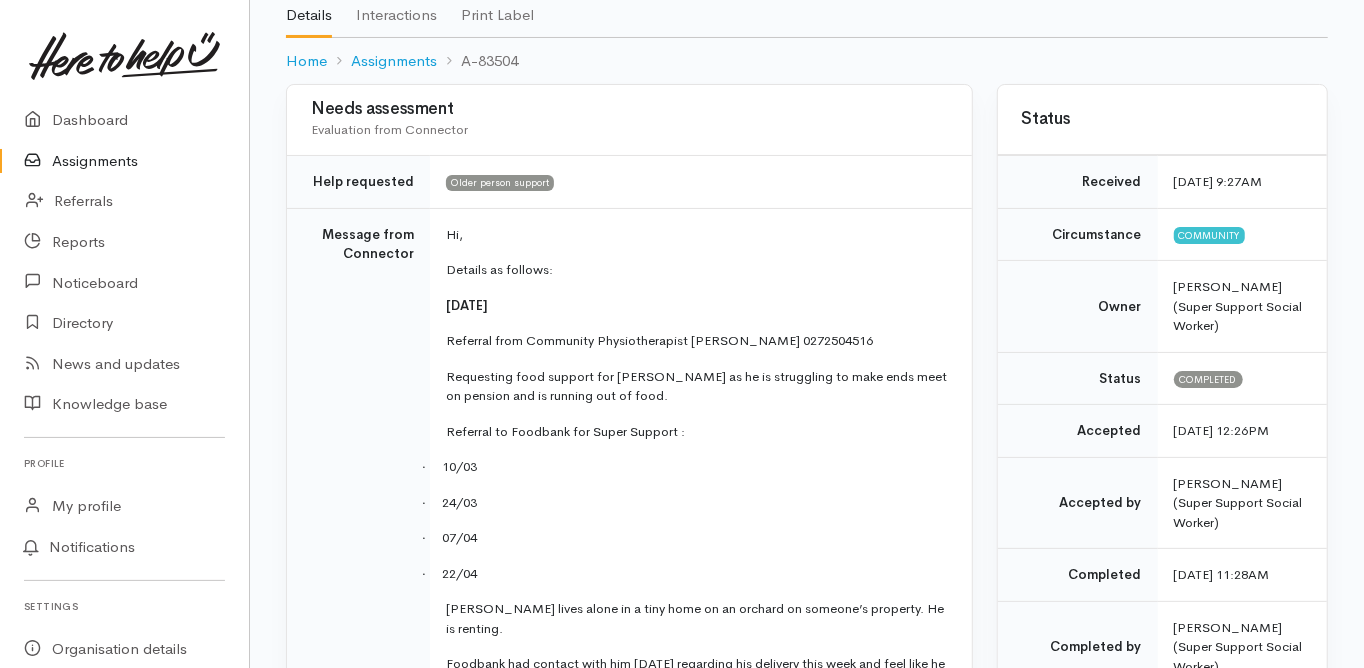 scroll, scrollTop: 0, scrollLeft: 0, axis: both 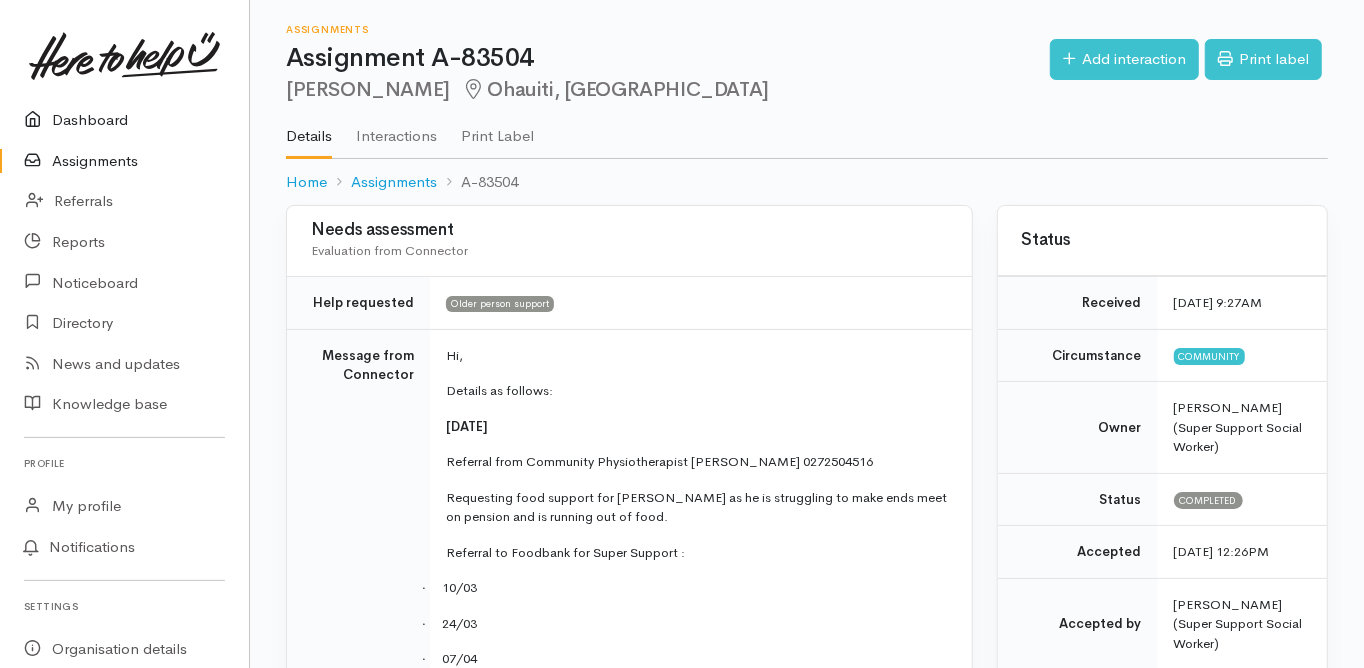 click on "Dashboard" at bounding box center [124, 120] 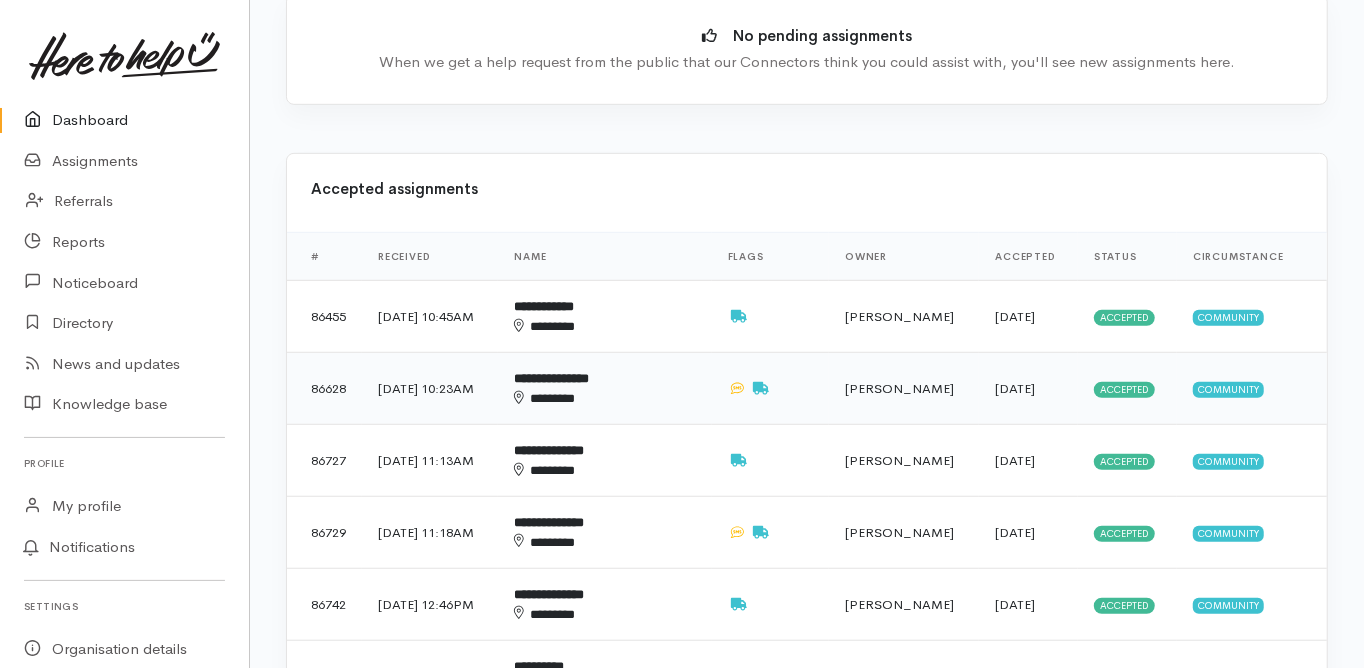 scroll, scrollTop: 720, scrollLeft: 0, axis: vertical 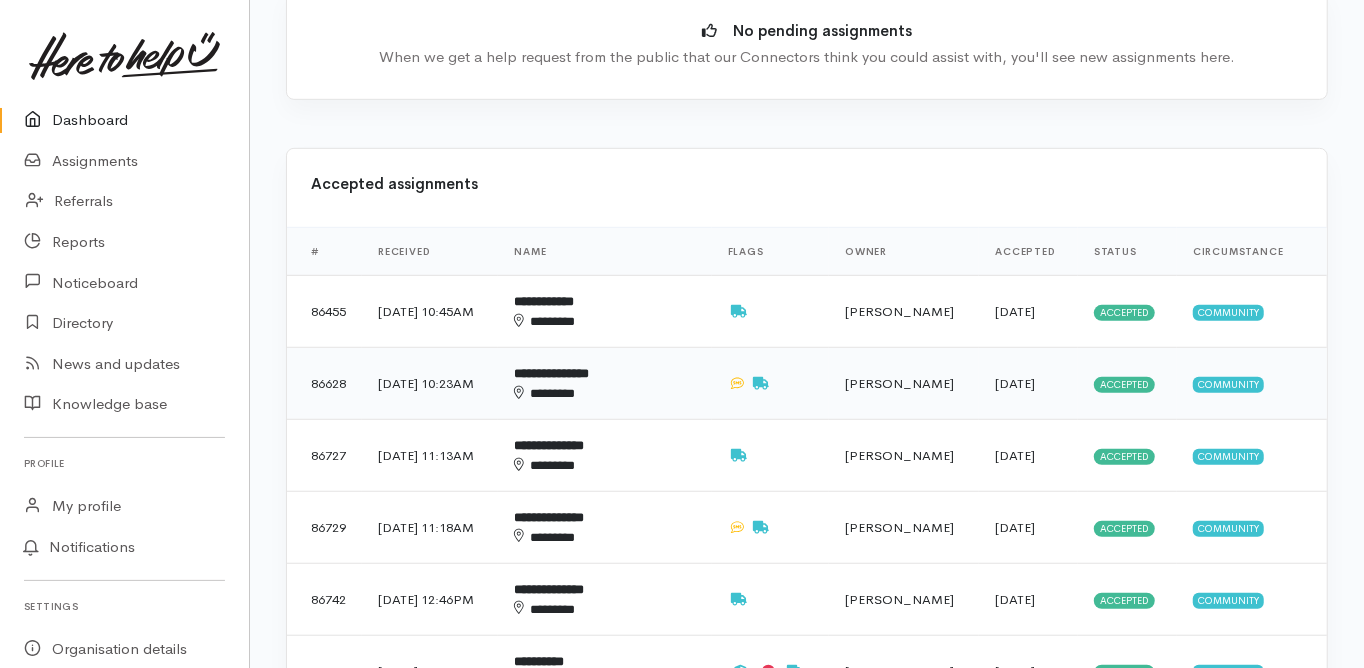 click on "********" at bounding box center [598, 393] 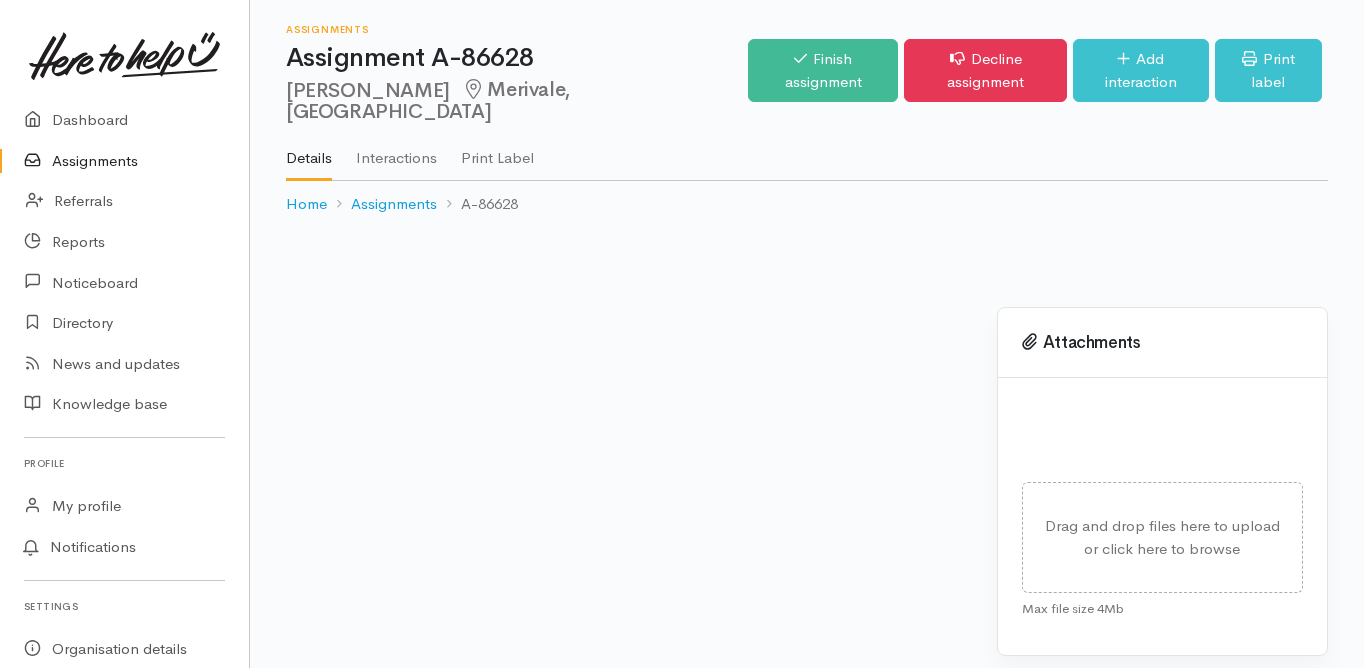 scroll, scrollTop: 0, scrollLeft: 0, axis: both 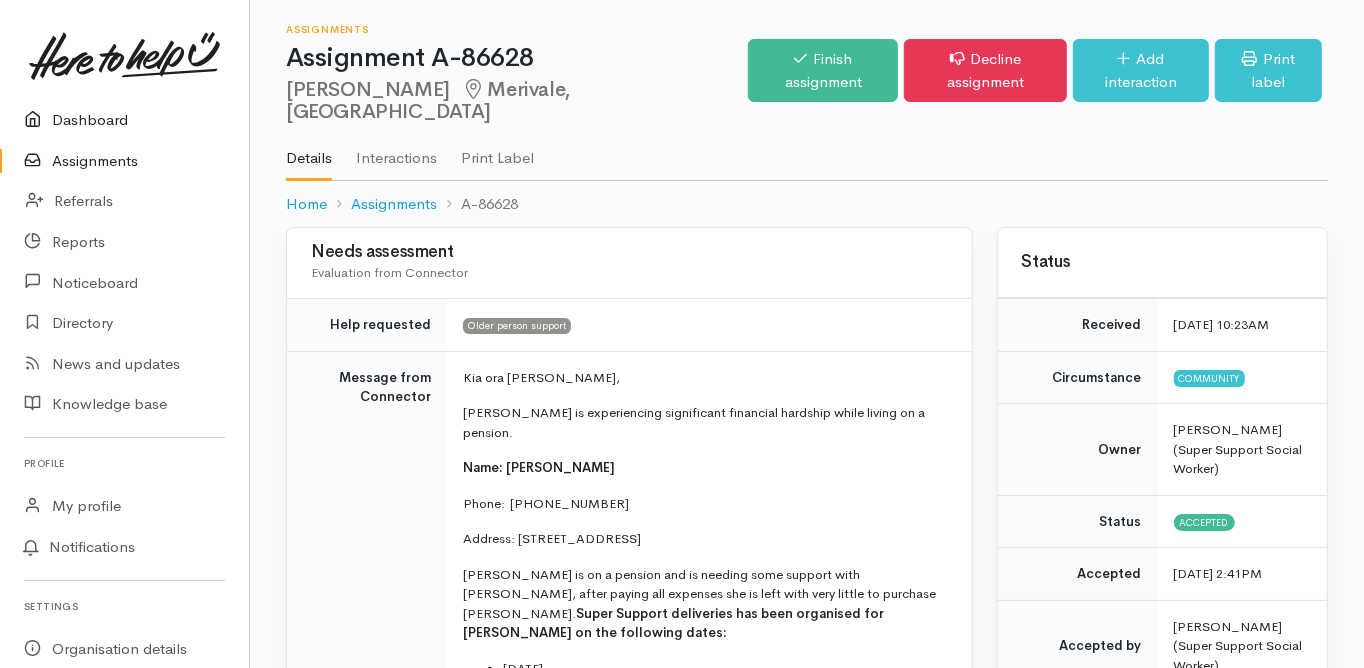 click on "Dashboard" at bounding box center (124, 120) 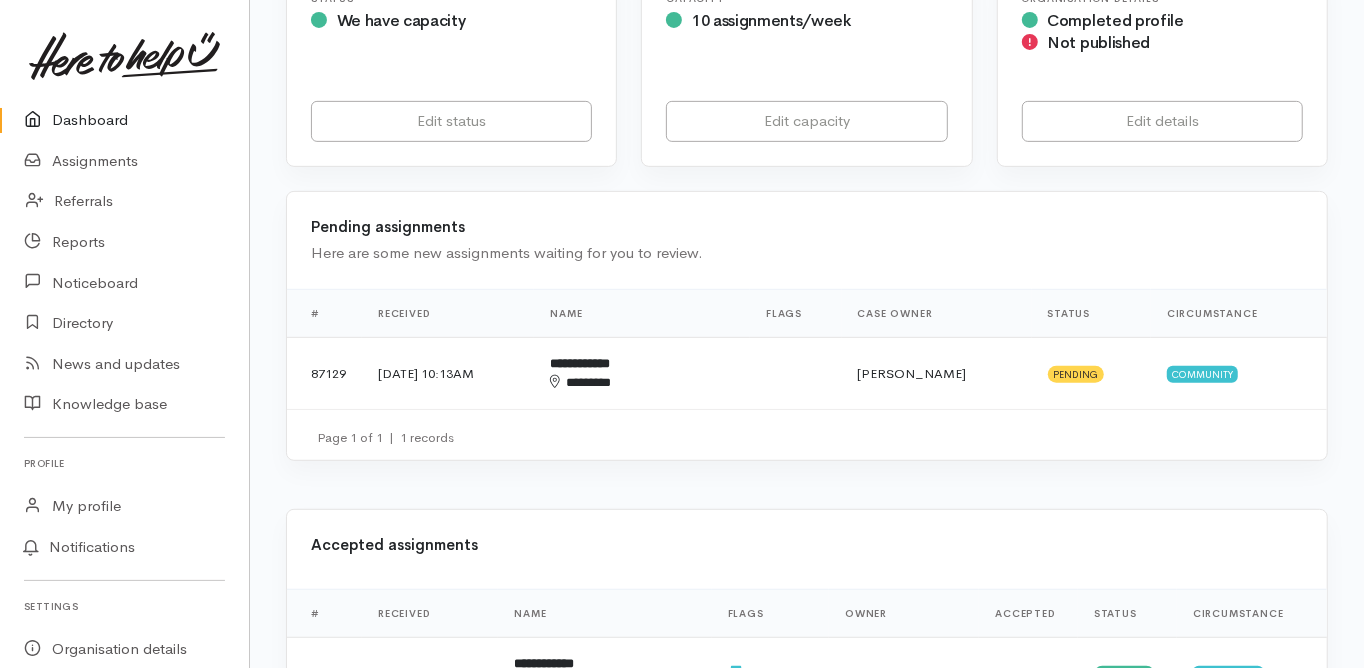 scroll, scrollTop: 560, scrollLeft: 0, axis: vertical 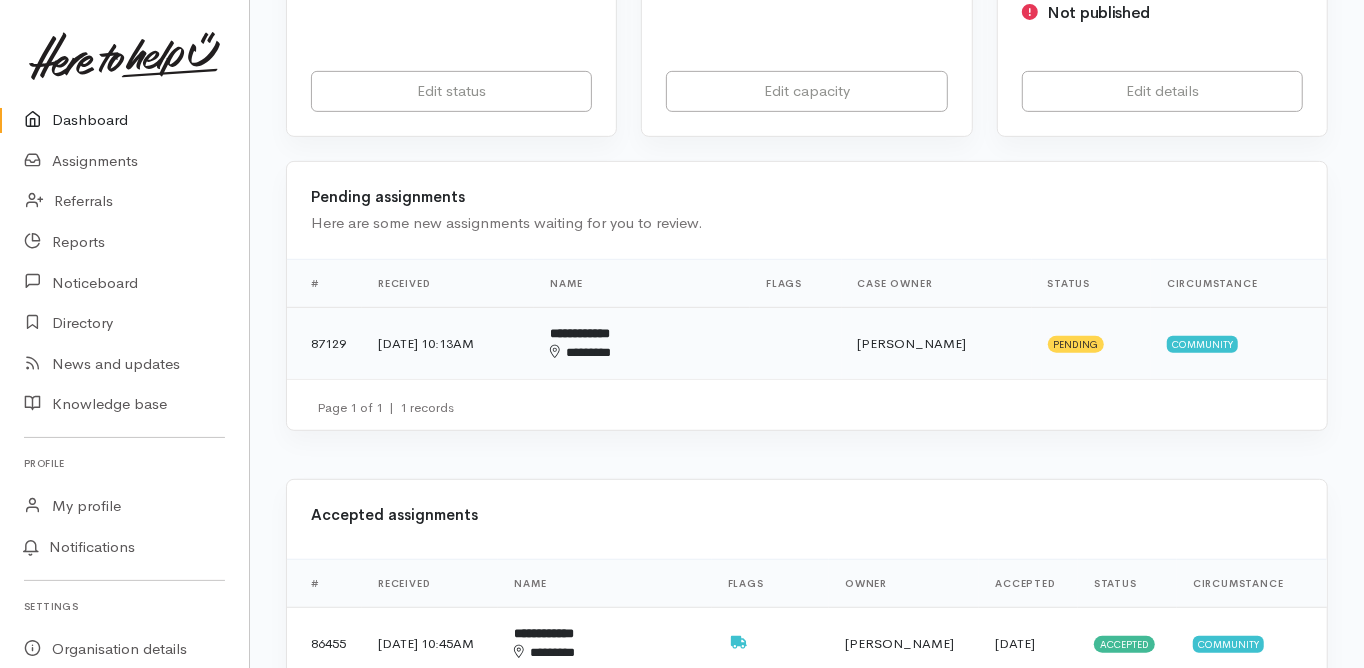 click on "**********" at bounding box center [580, 333] 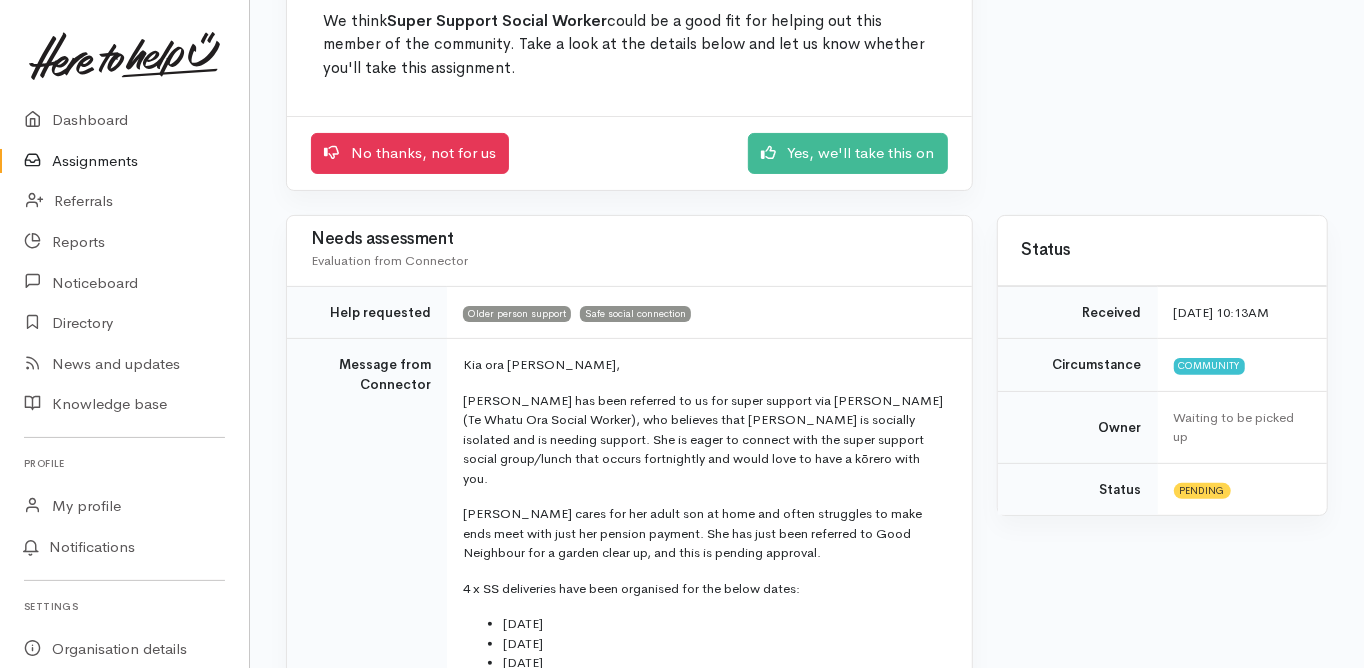 scroll, scrollTop: 0, scrollLeft: 0, axis: both 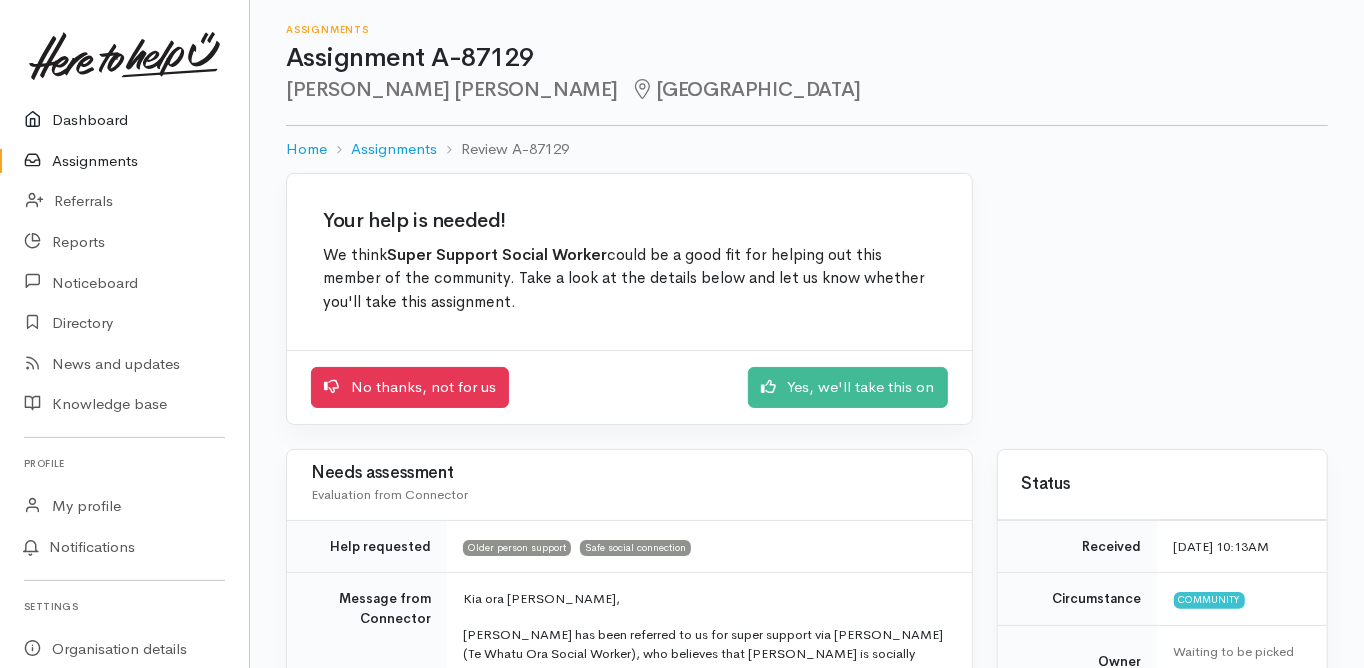 click on "Dashboard" at bounding box center (124, 120) 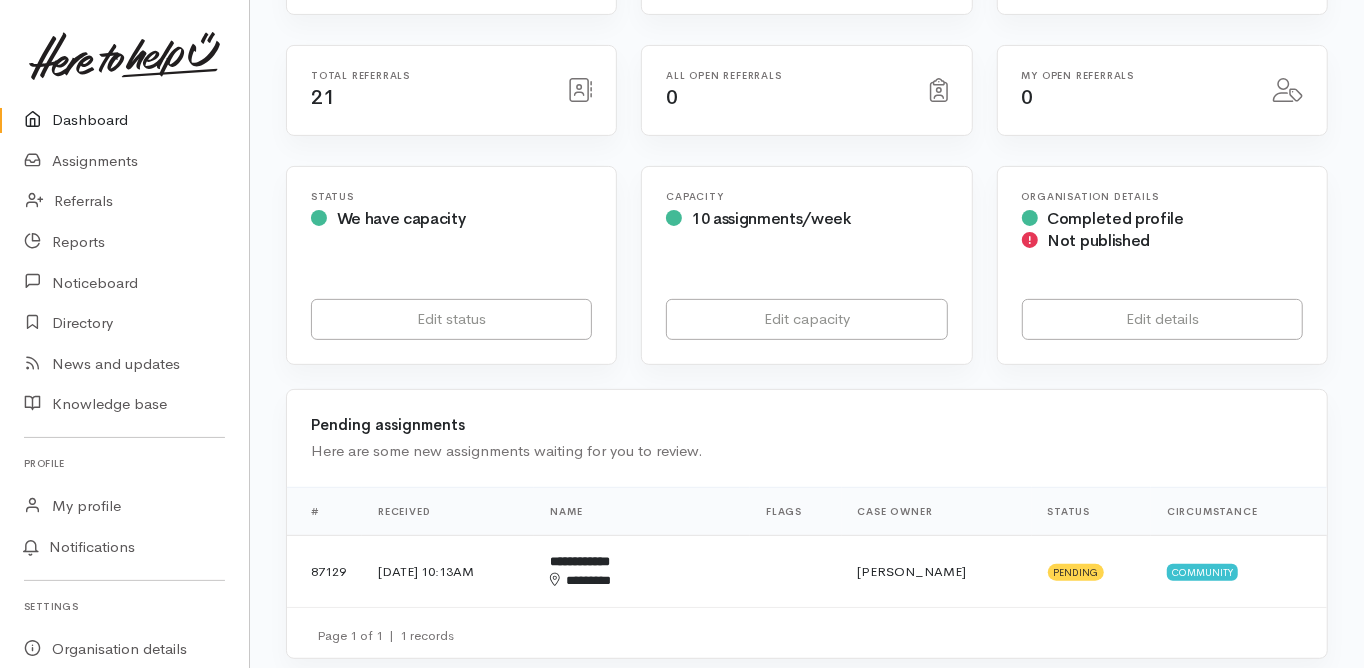 scroll, scrollTop: 400, scrollLeft: 0, axis: vertical 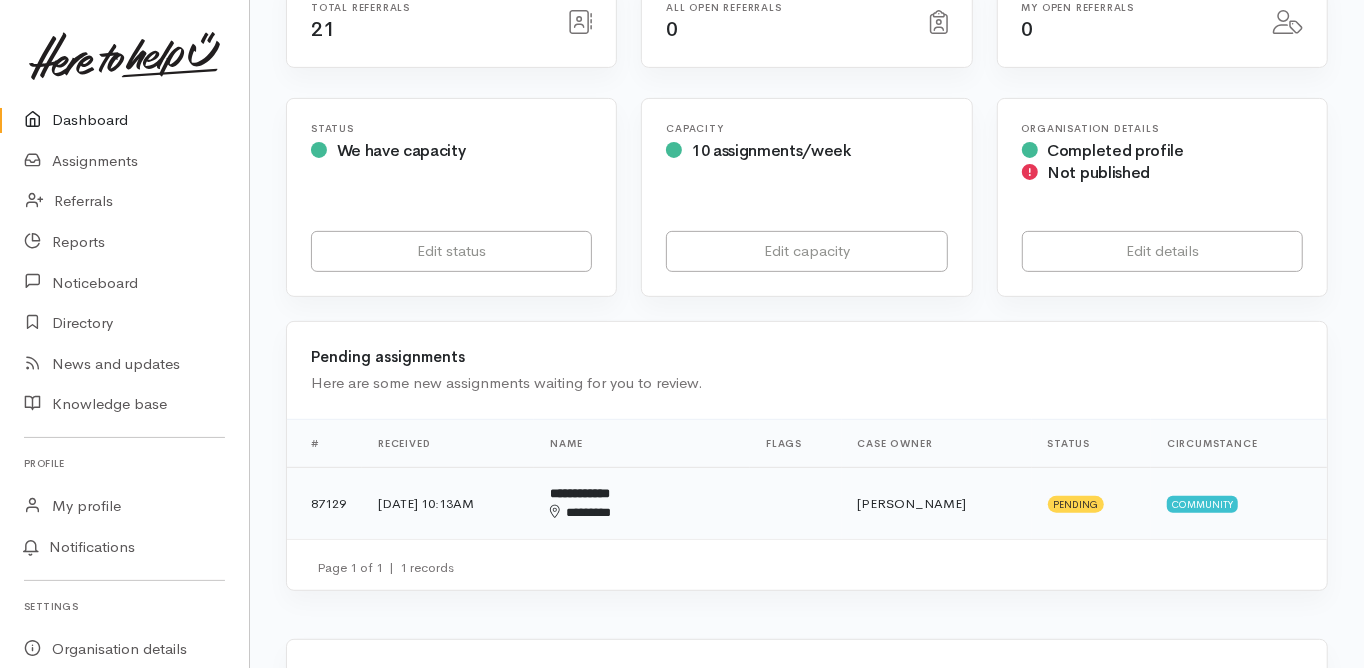 click on "**********" at bounding box center (580, 493) 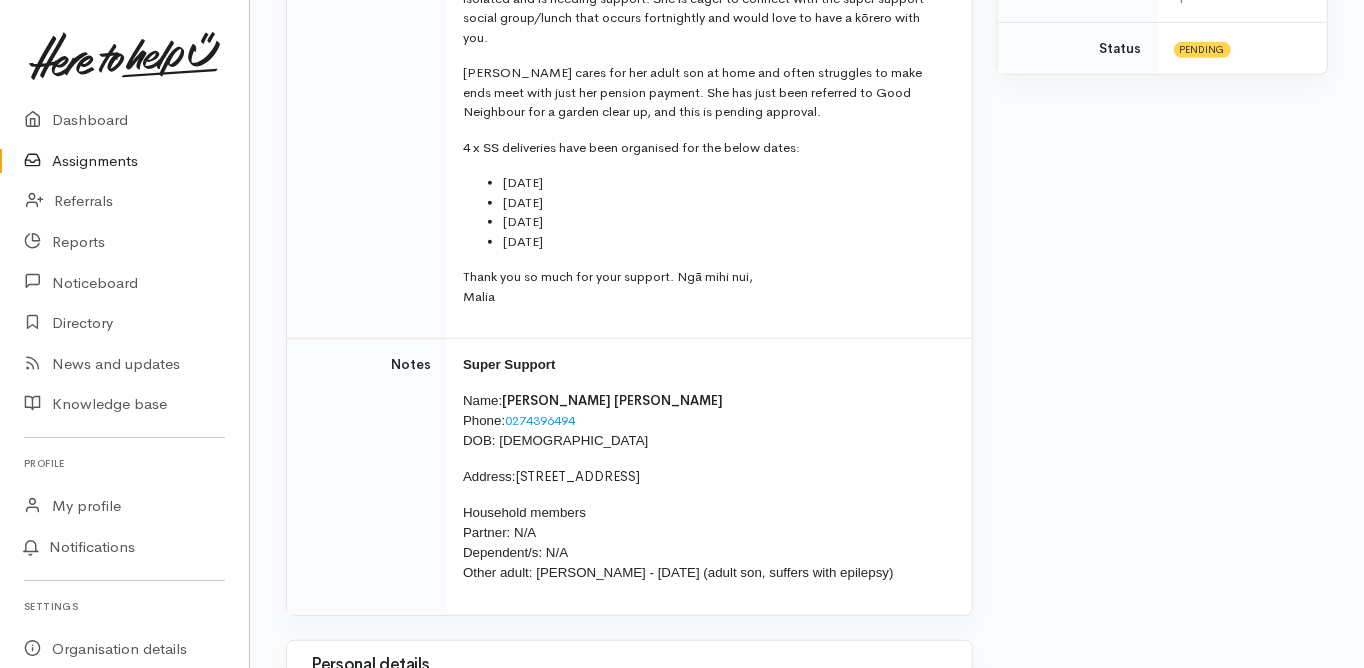 scroll, scrollTop: 720, scrollLeft: 0, axis: vertical 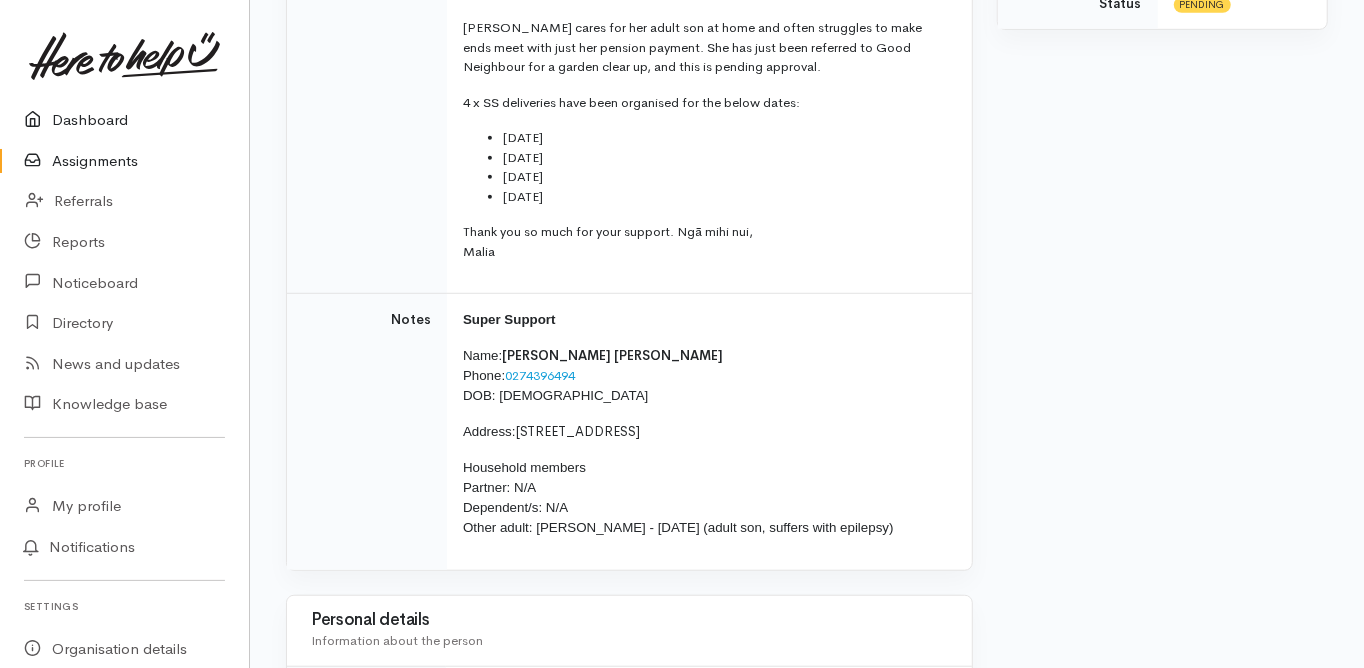 click on "Dashboard" at bounding box center (124, 120) 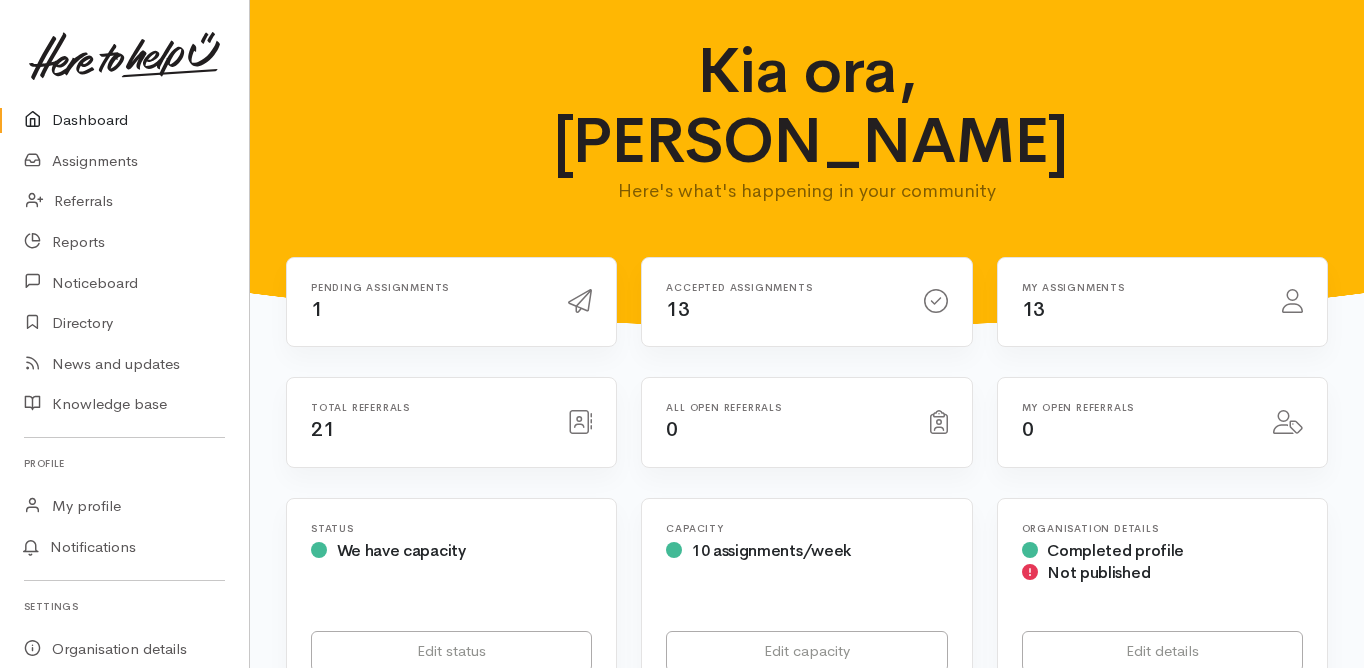 scroll, scrollTop: 0, scrollLeft: 0, axis: both 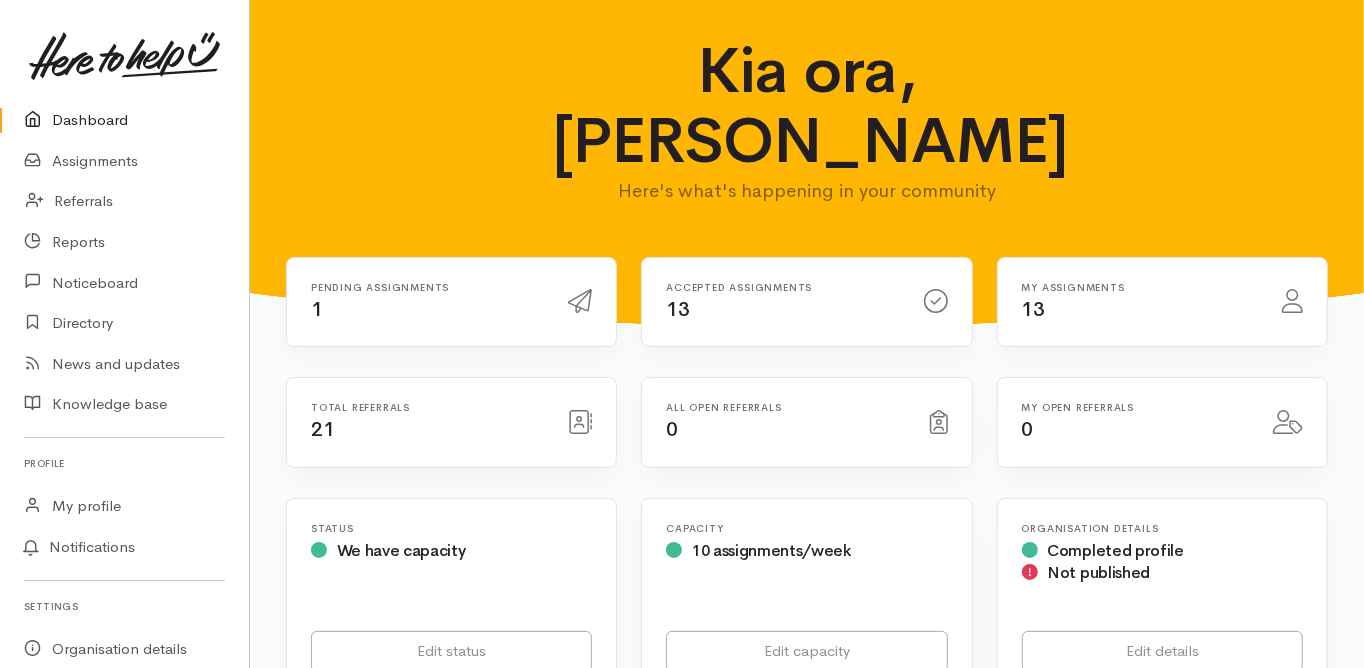 click on "Dashboard" at bounding box center (124, 120) 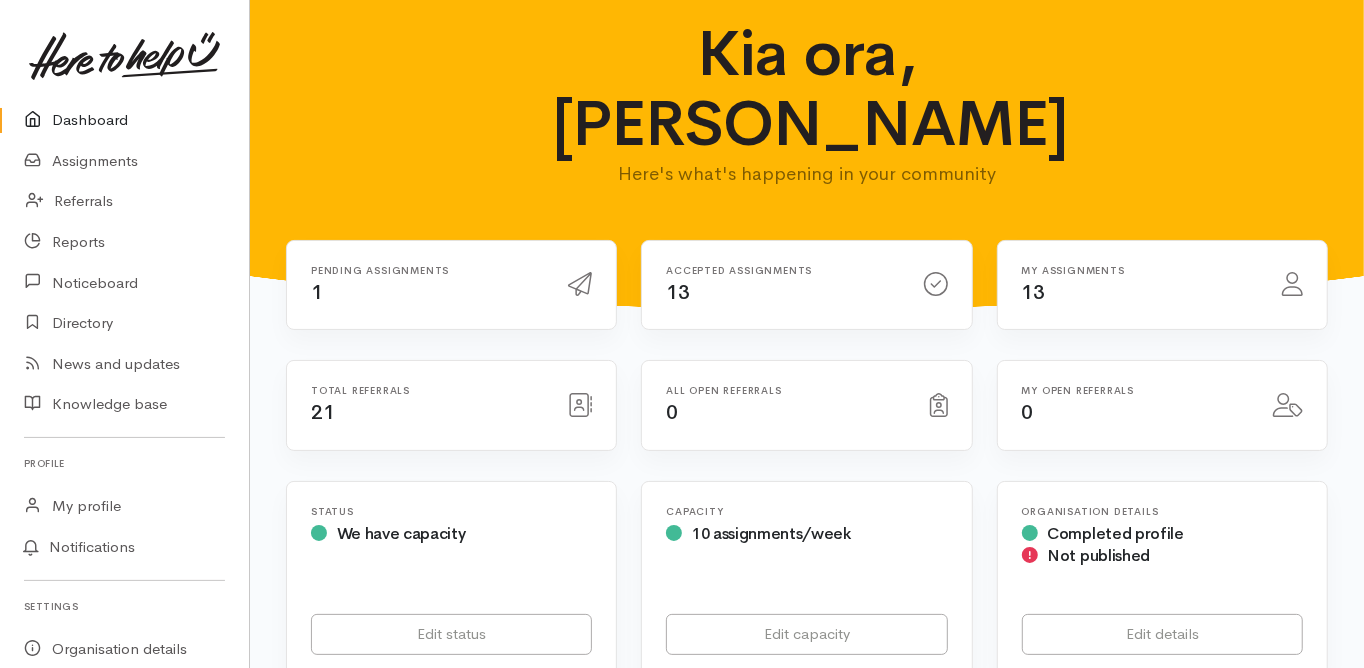 scroll, scrollTop: 0, scrollLeft: 0, axis: both 